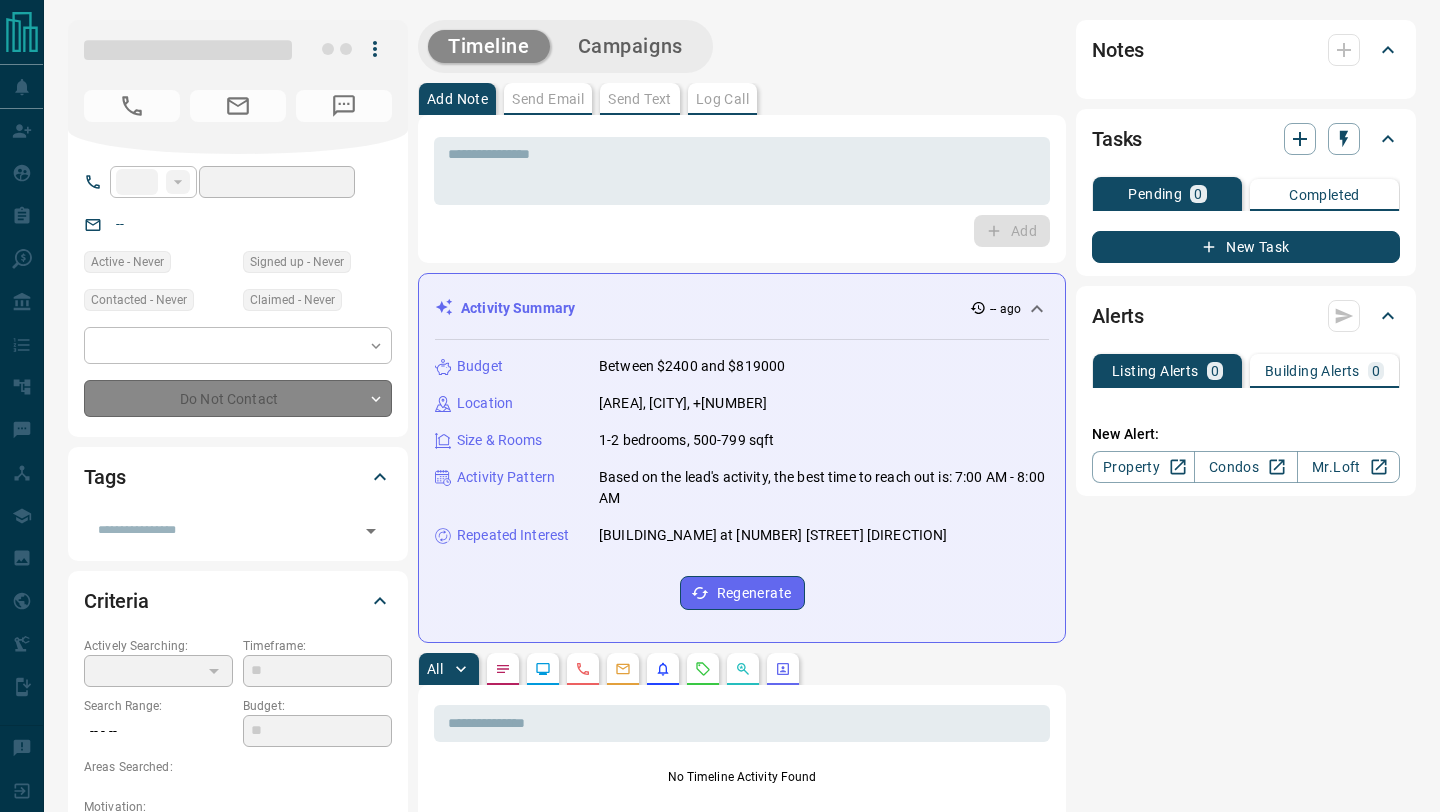 type on "**" 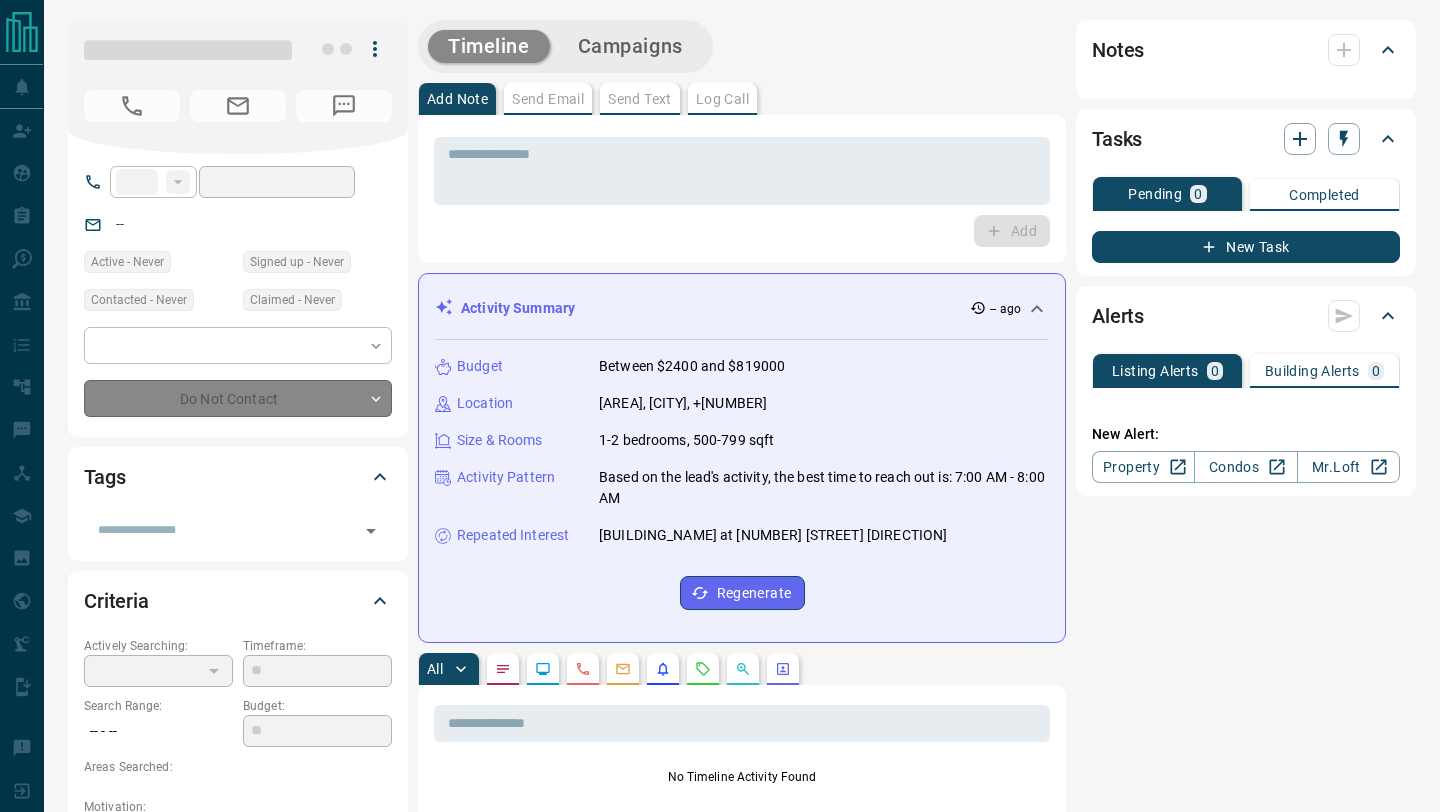 type on "**********" 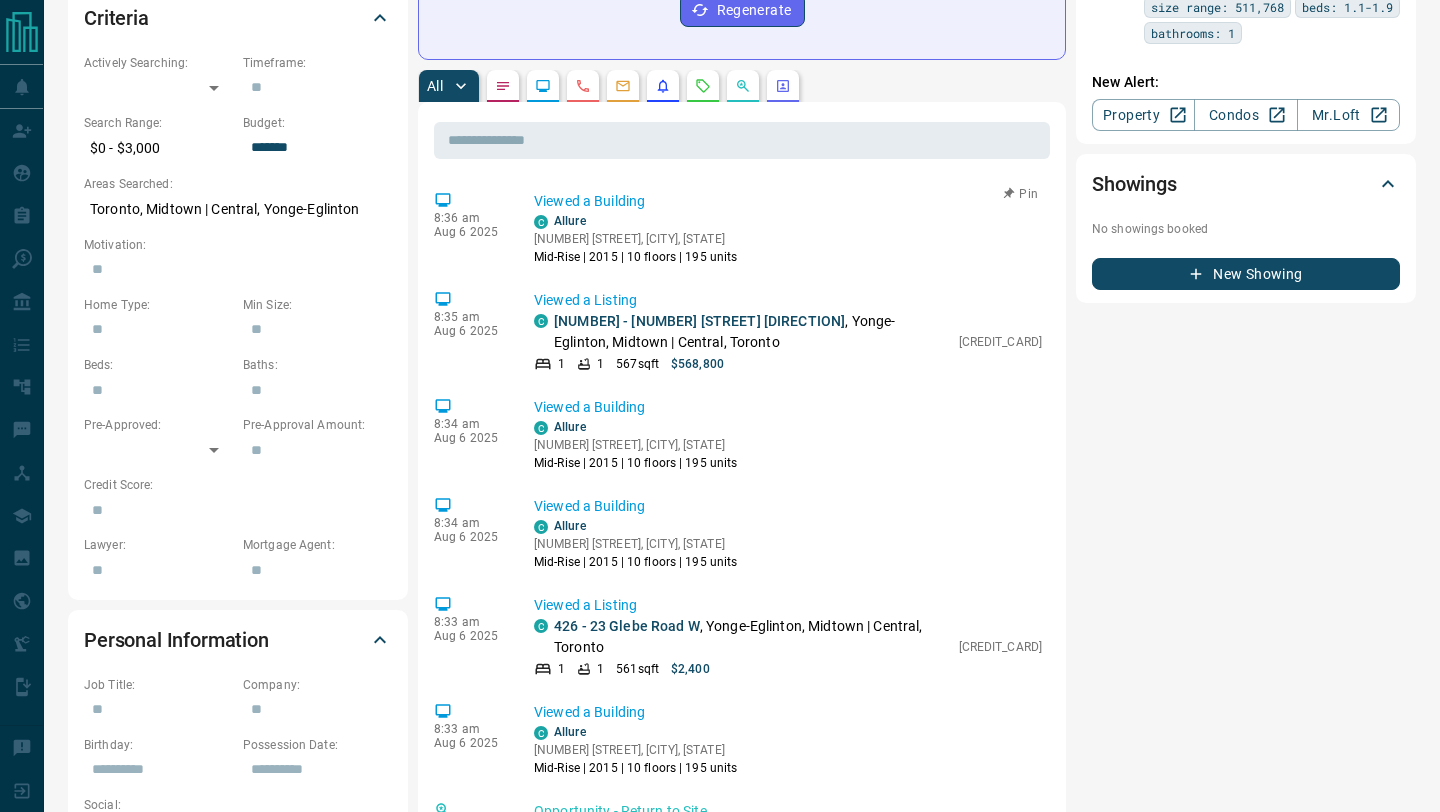scroll, scrollTop: 604, scrollLeft: 0, axis: vertical 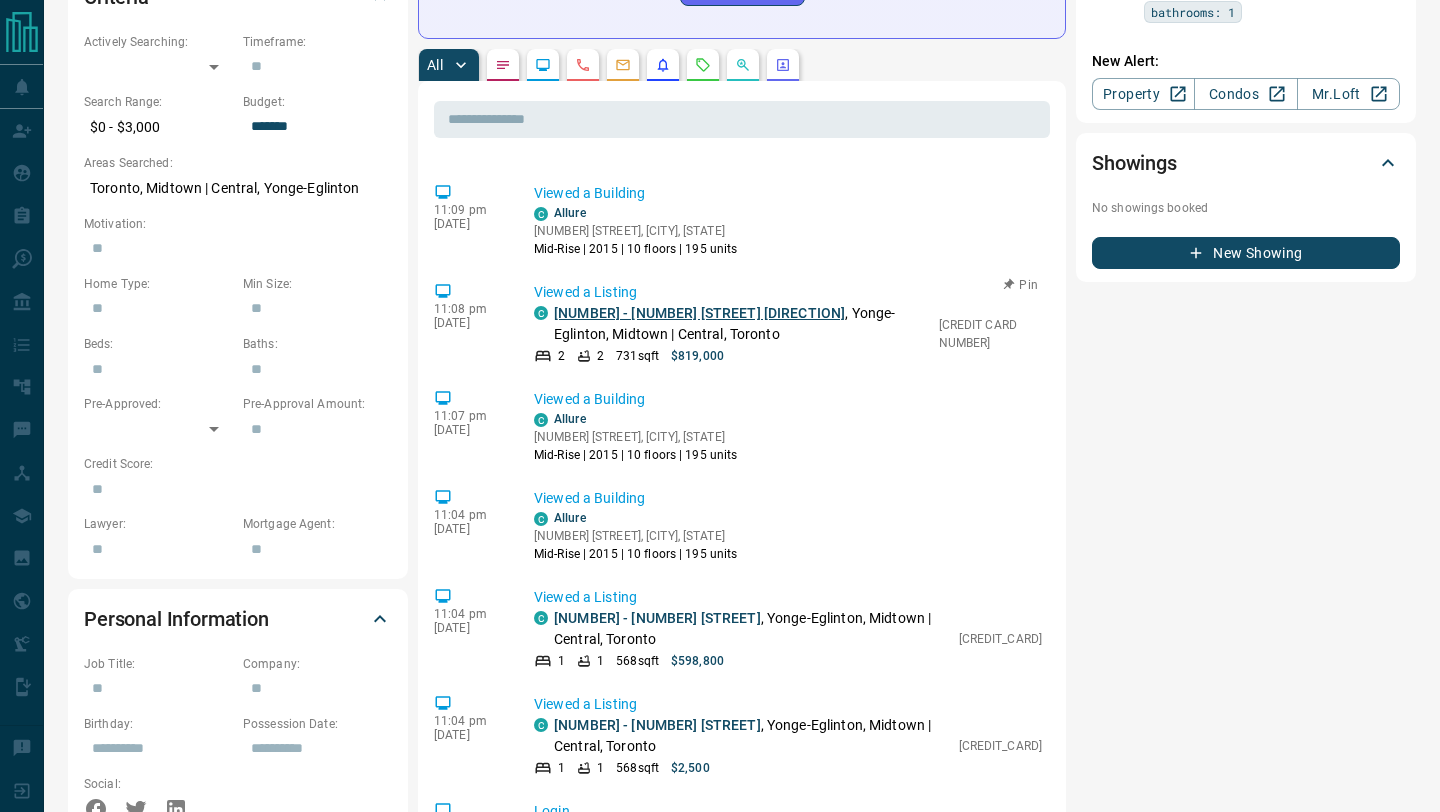 click on "[NUMBER] - [NUMBER] [STREET]" at bounding box center (699, 313) 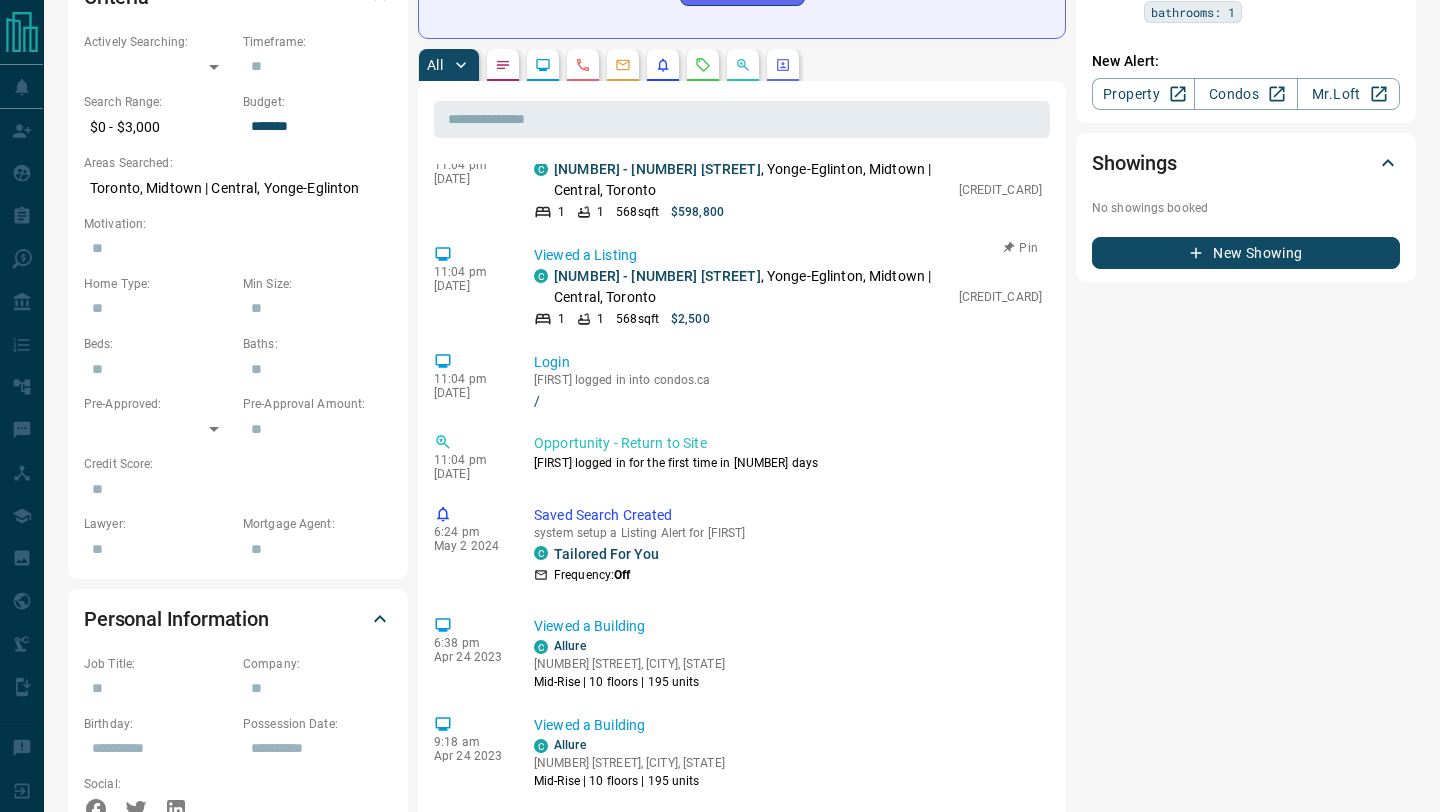 scroll, scrollTop: 1226, scrollLeft: 0, axis: vertical 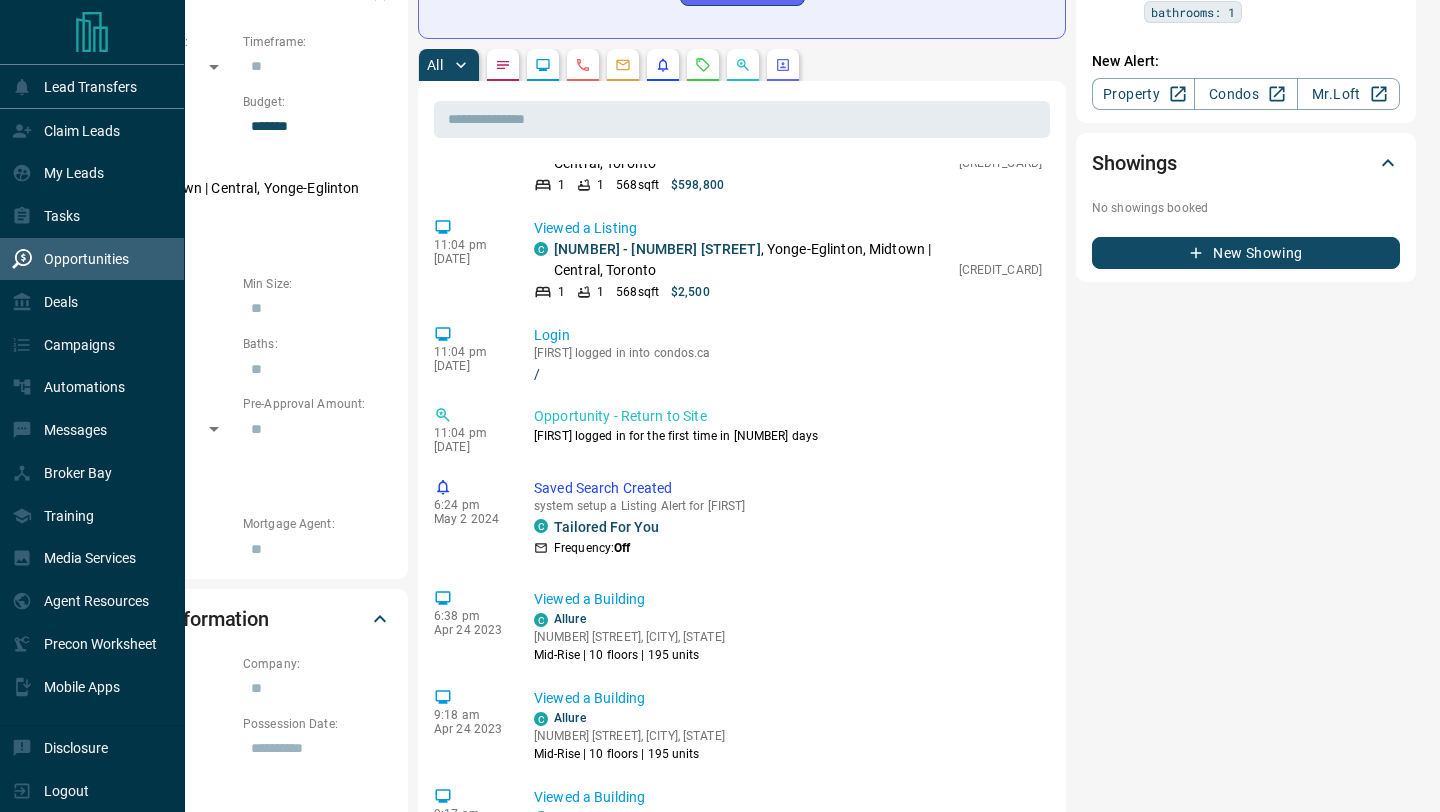 click on "Opportunities" at bounding box center (92, 259) 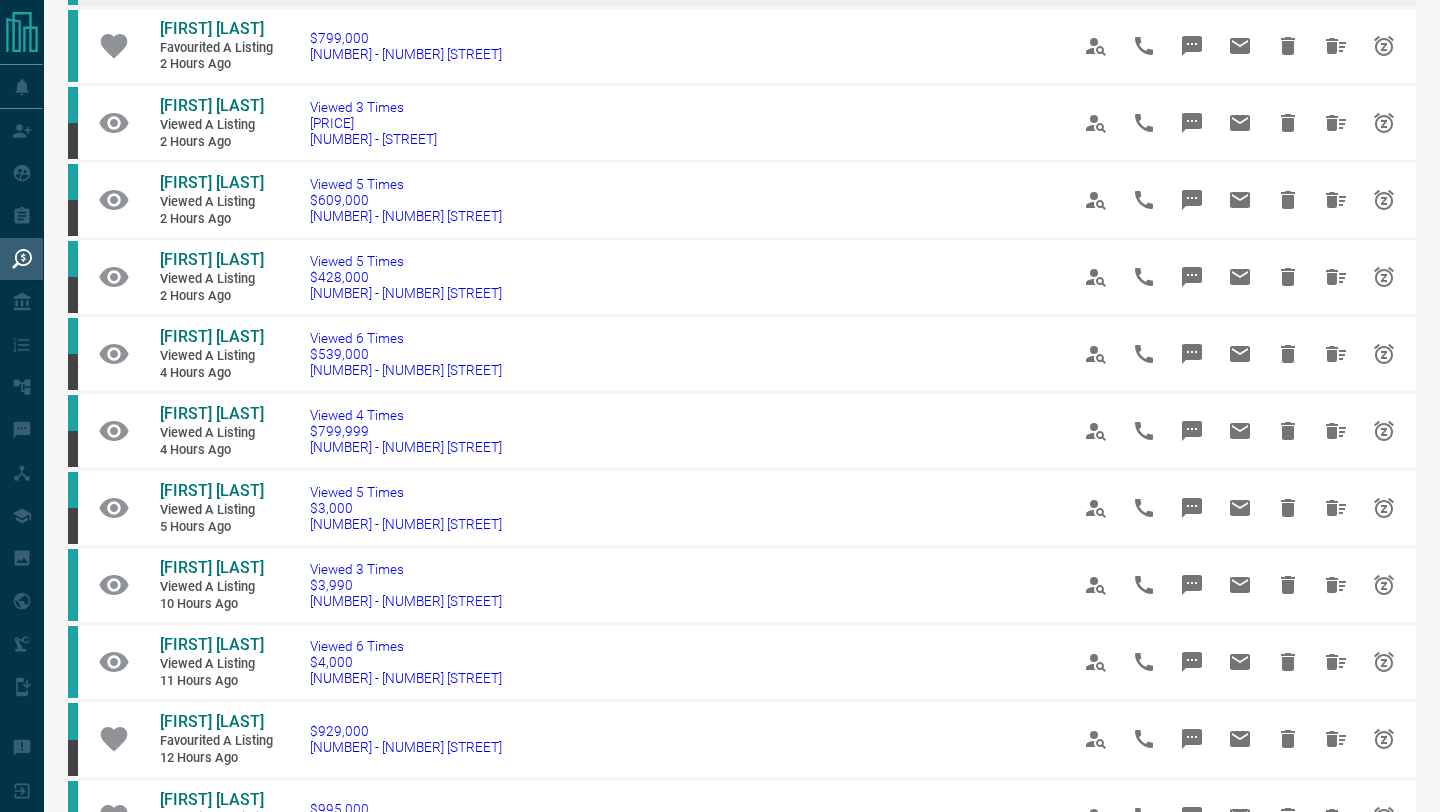 scroll, scrollTop: 0, scrollLeft: 0, axis: both 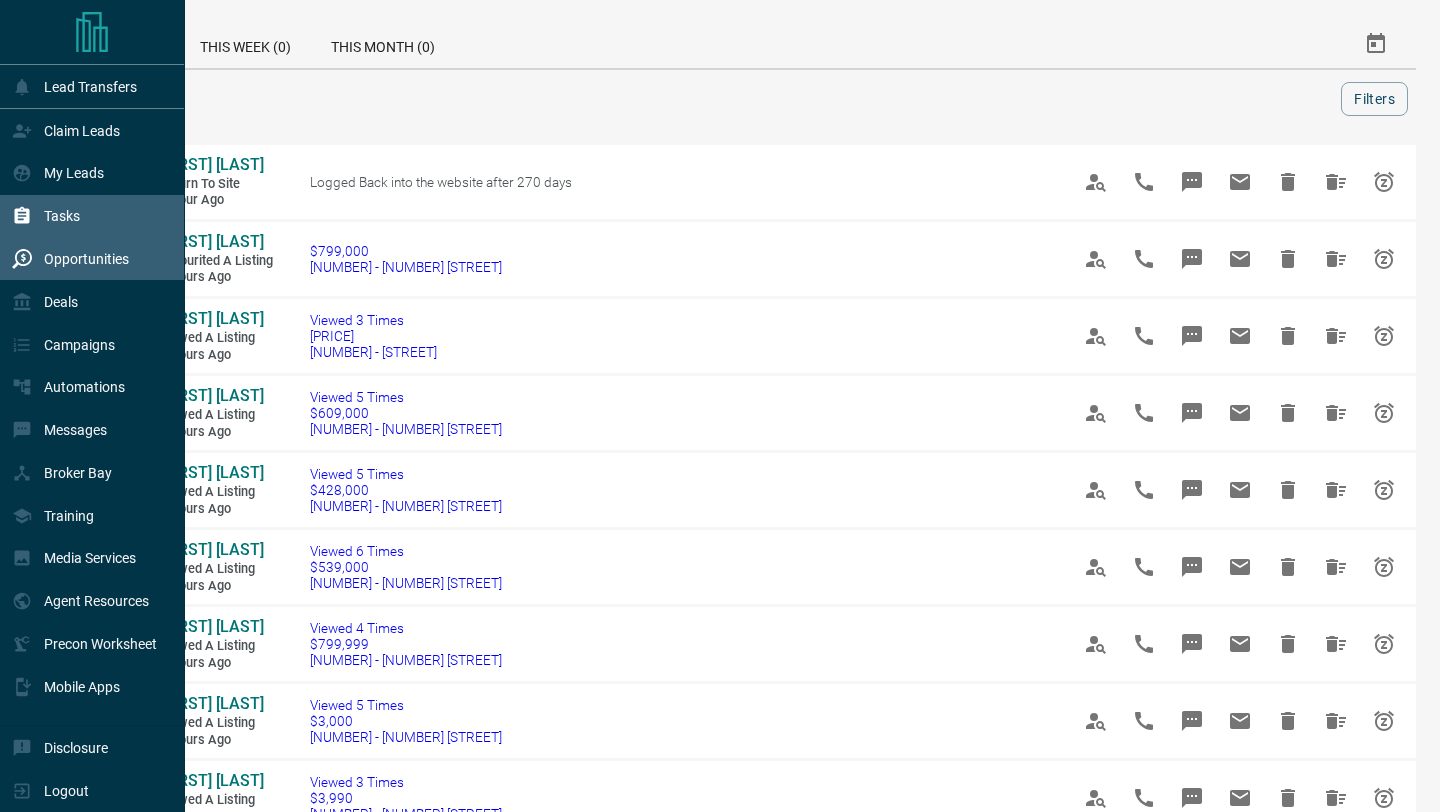 click 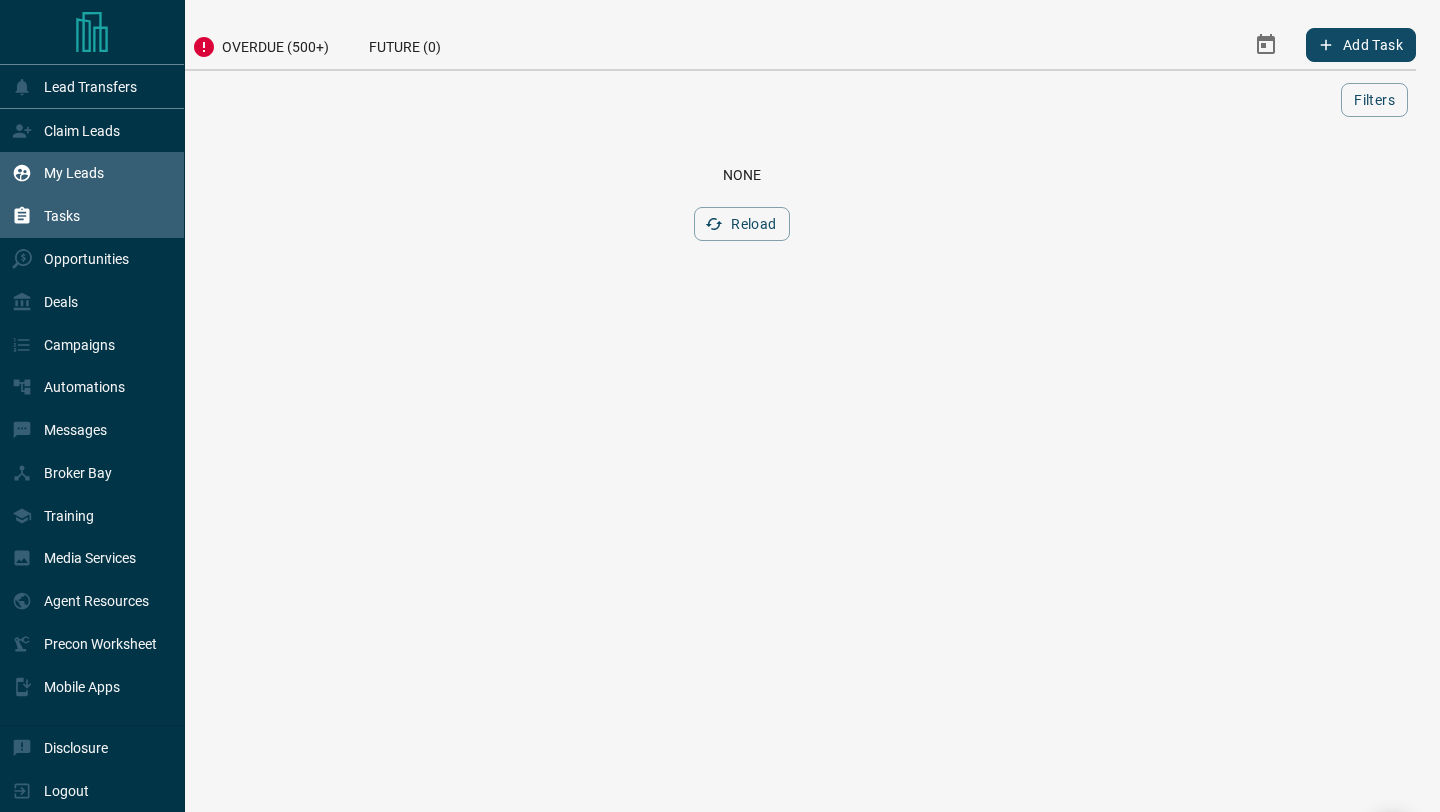 click on "My Leads" at bounding box center (58, 173) 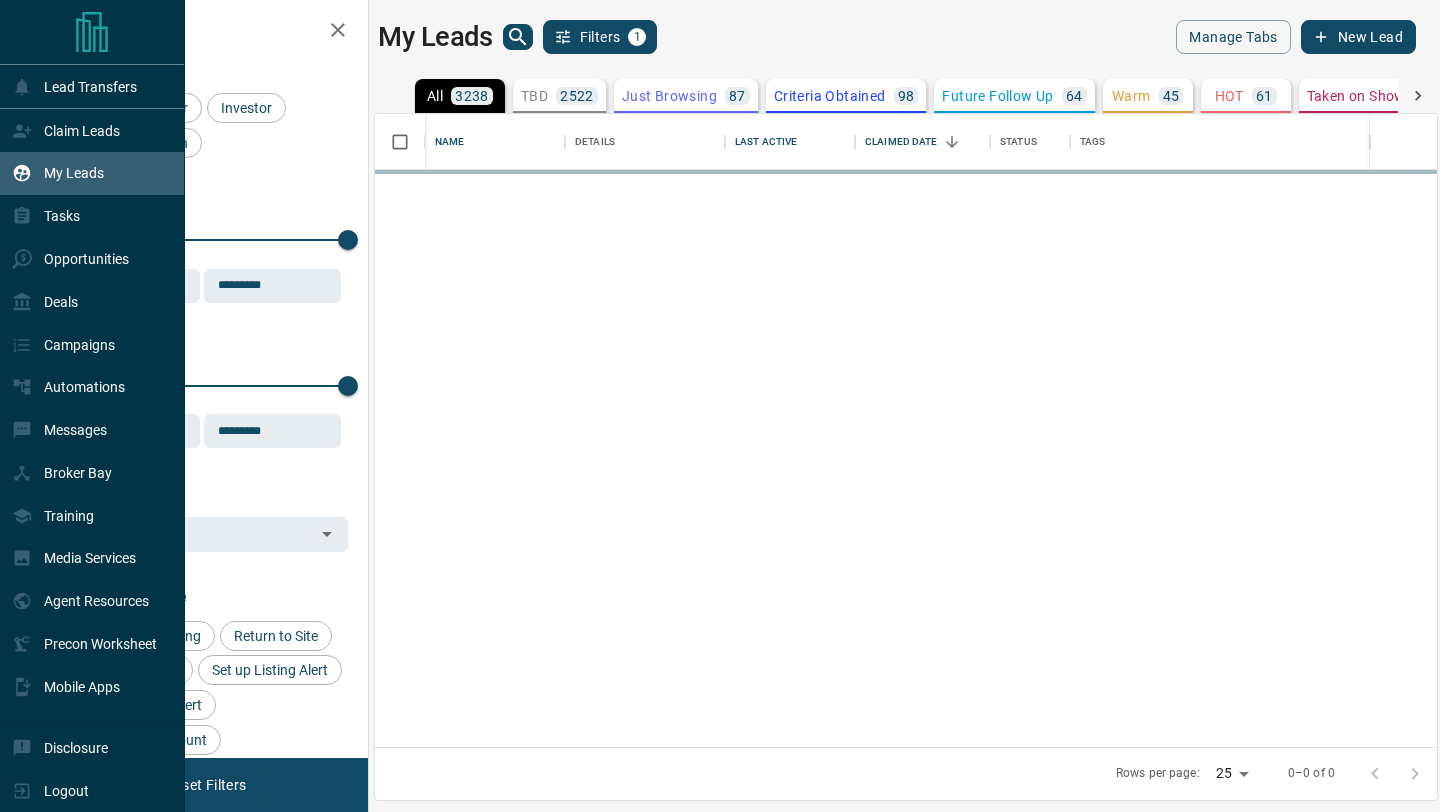 scroll, scrollTop: 1, scrollLeft: 1, axis: both 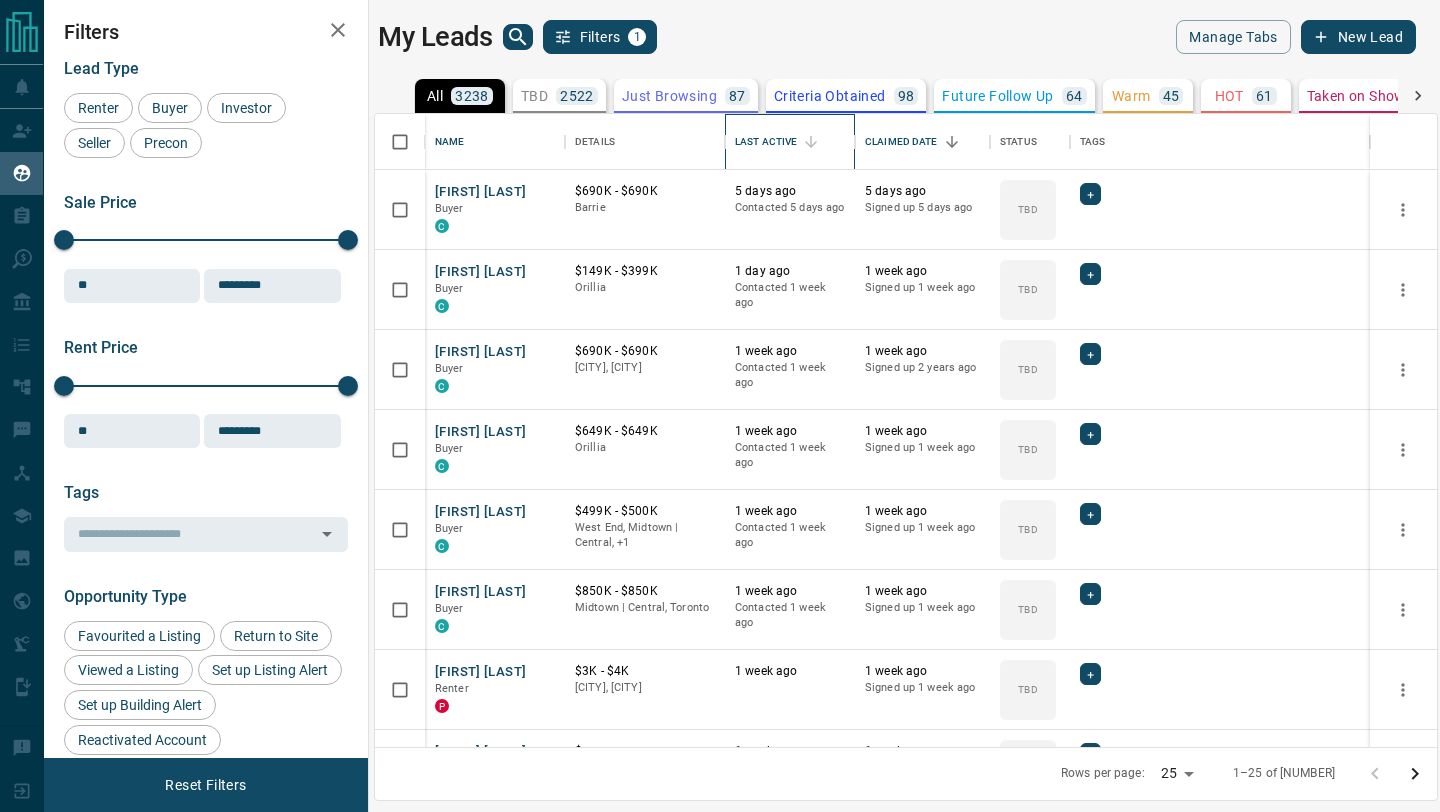 click on "Last Active" at bounding box center [766, 142] 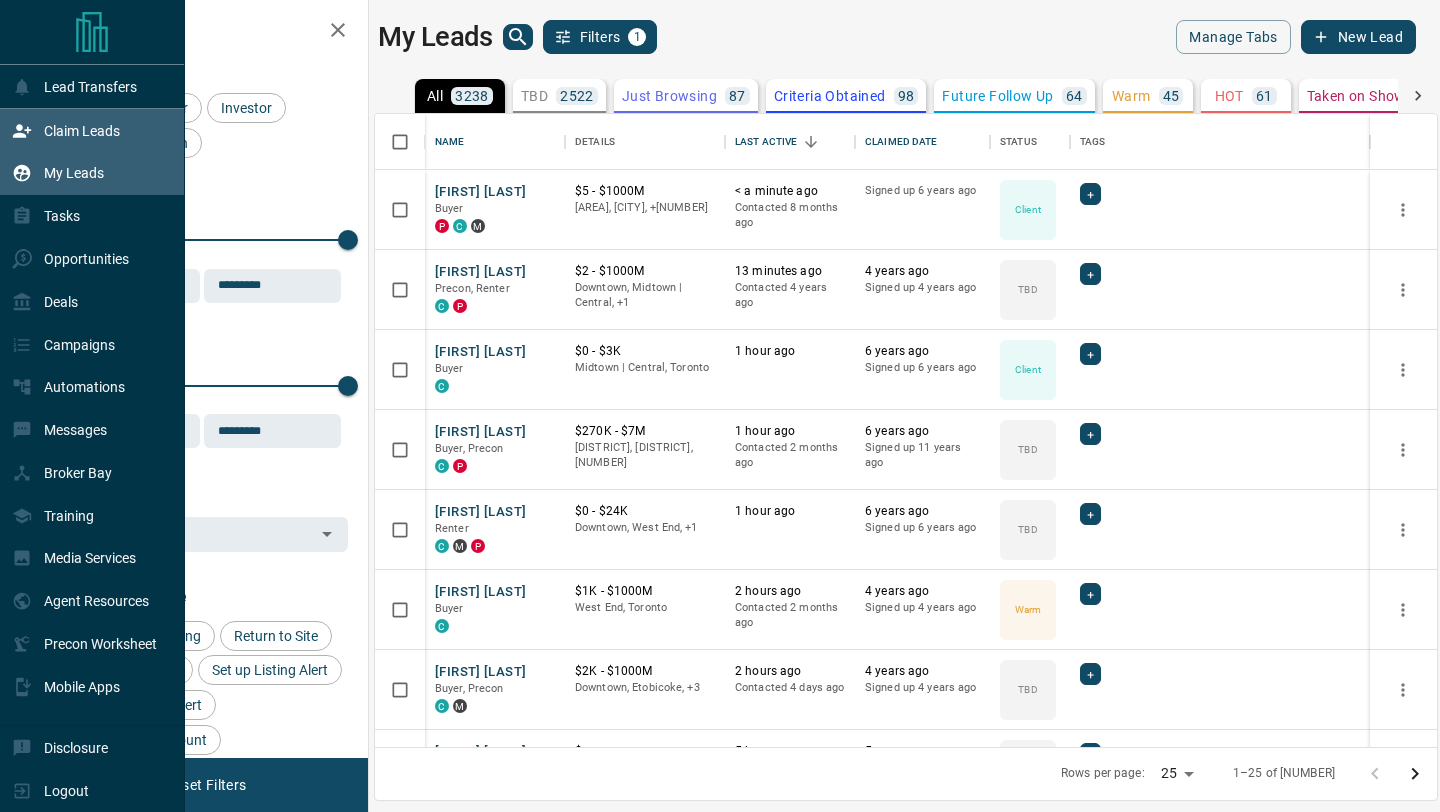 click 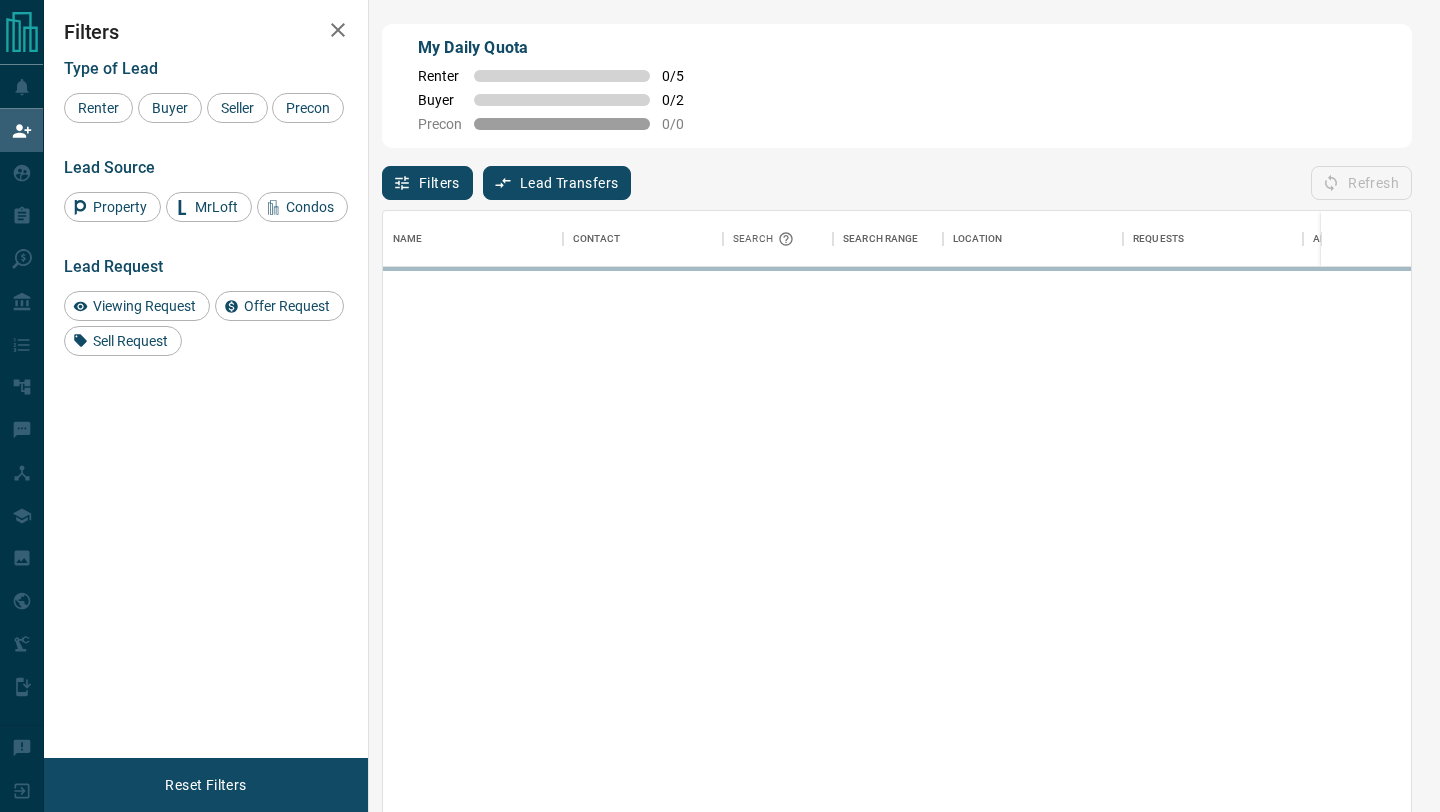 scroll, scrollTop: 1, scrollLeft: 1, axis: both 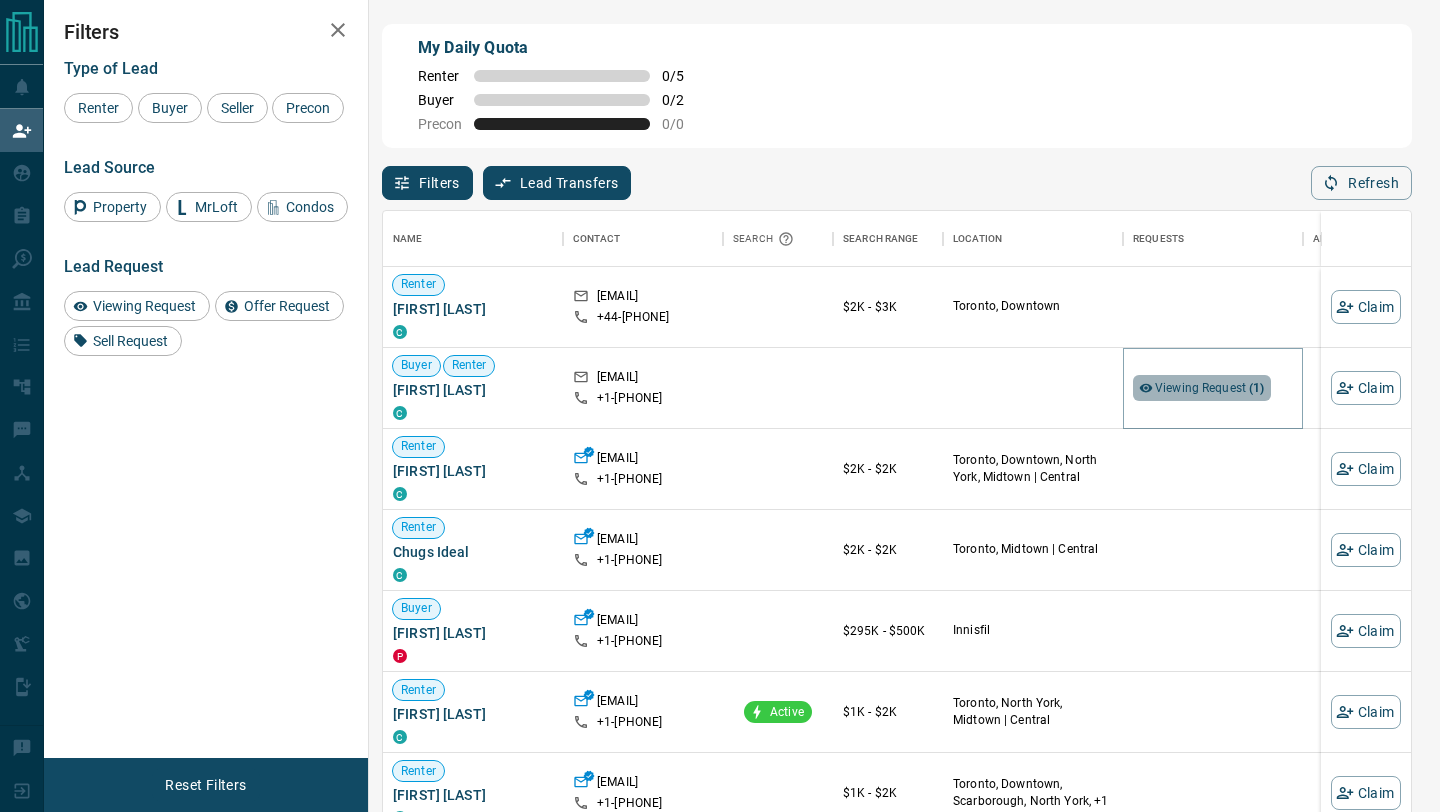 click on "Viewing Request   ( 1 )" at bounding box center [1210, 388] 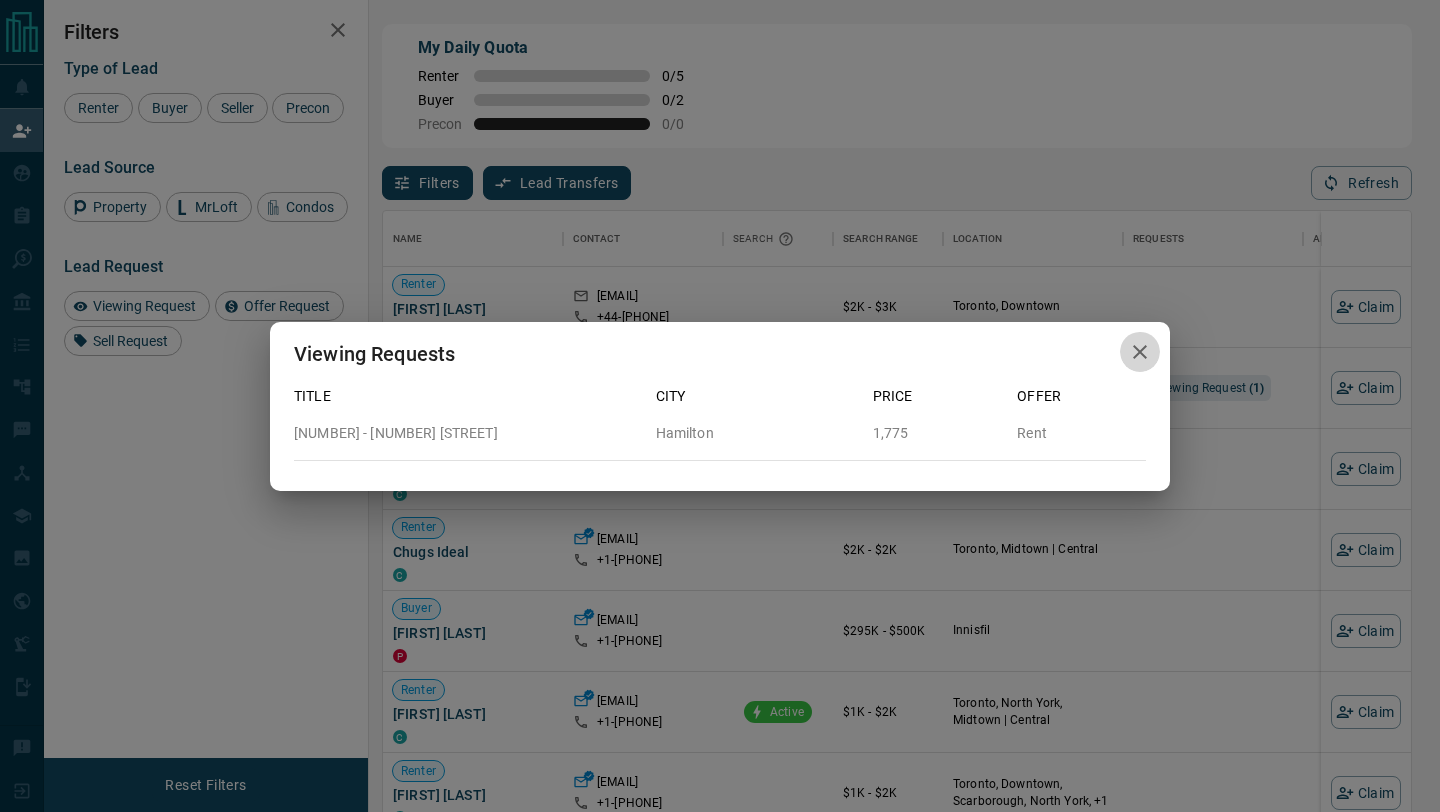 click 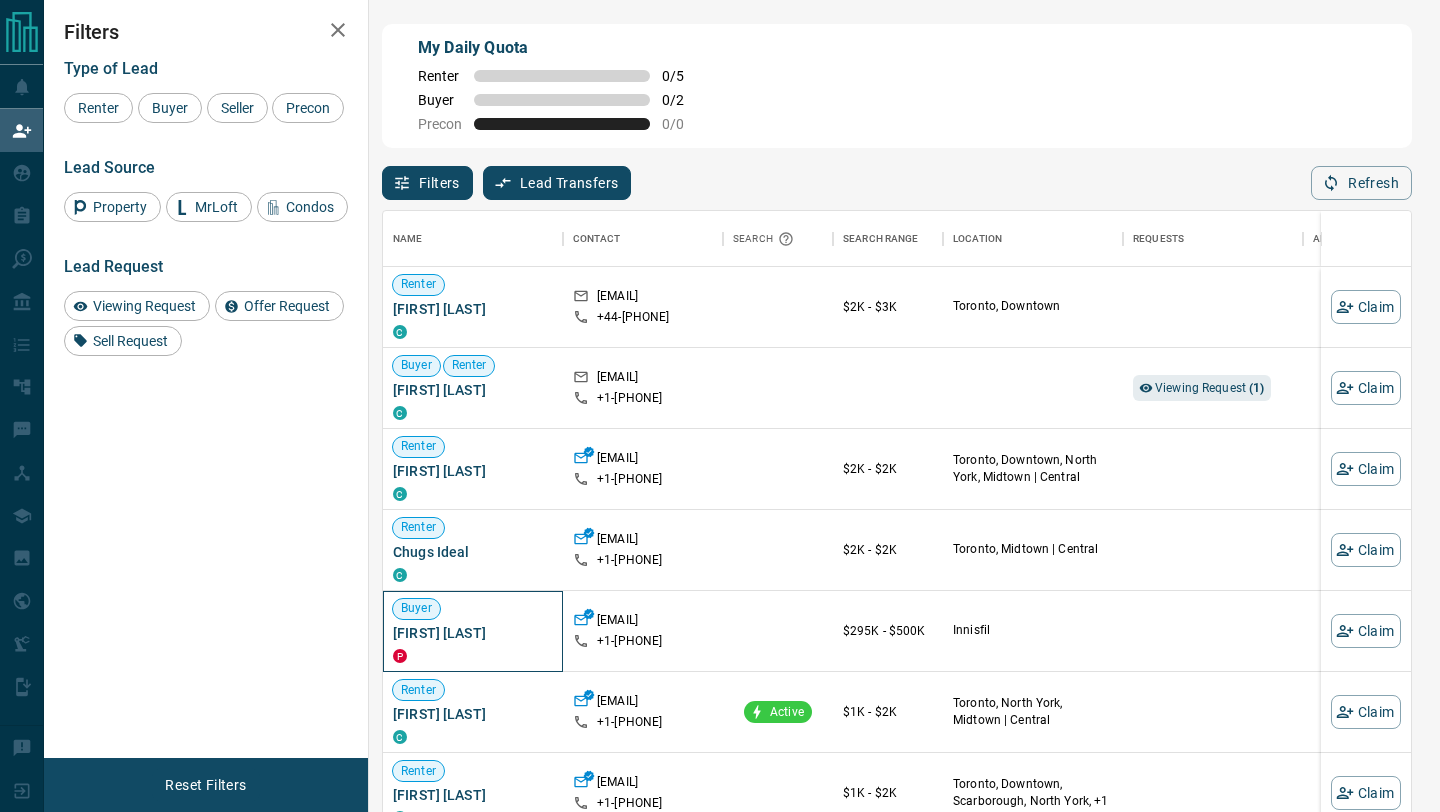 drag, startPoint x: 513, startPoint y: 633, endPoint x: 389, endPoint y: 627, distance: 124.14507 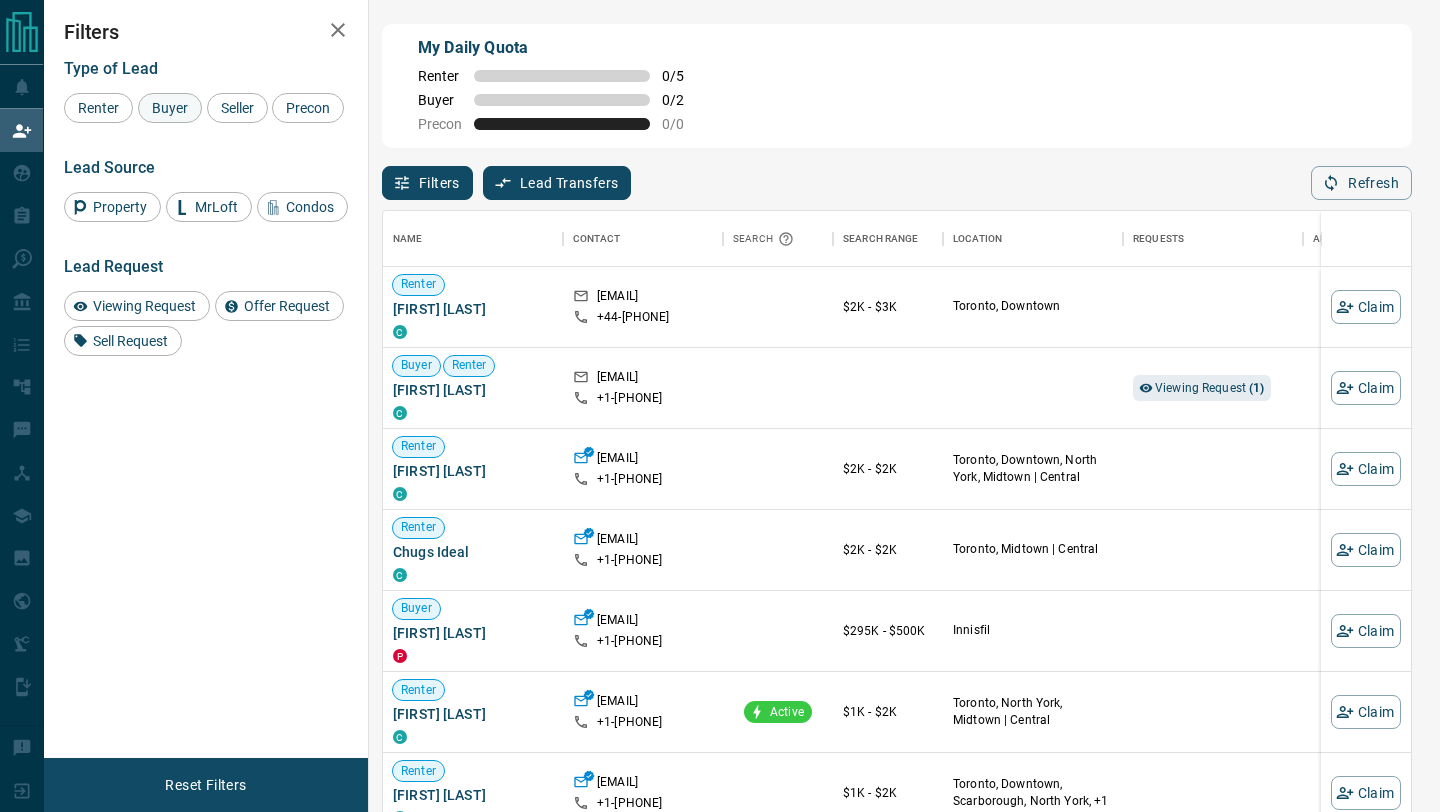 click on "Buyer" at bounding box center [170, 108] 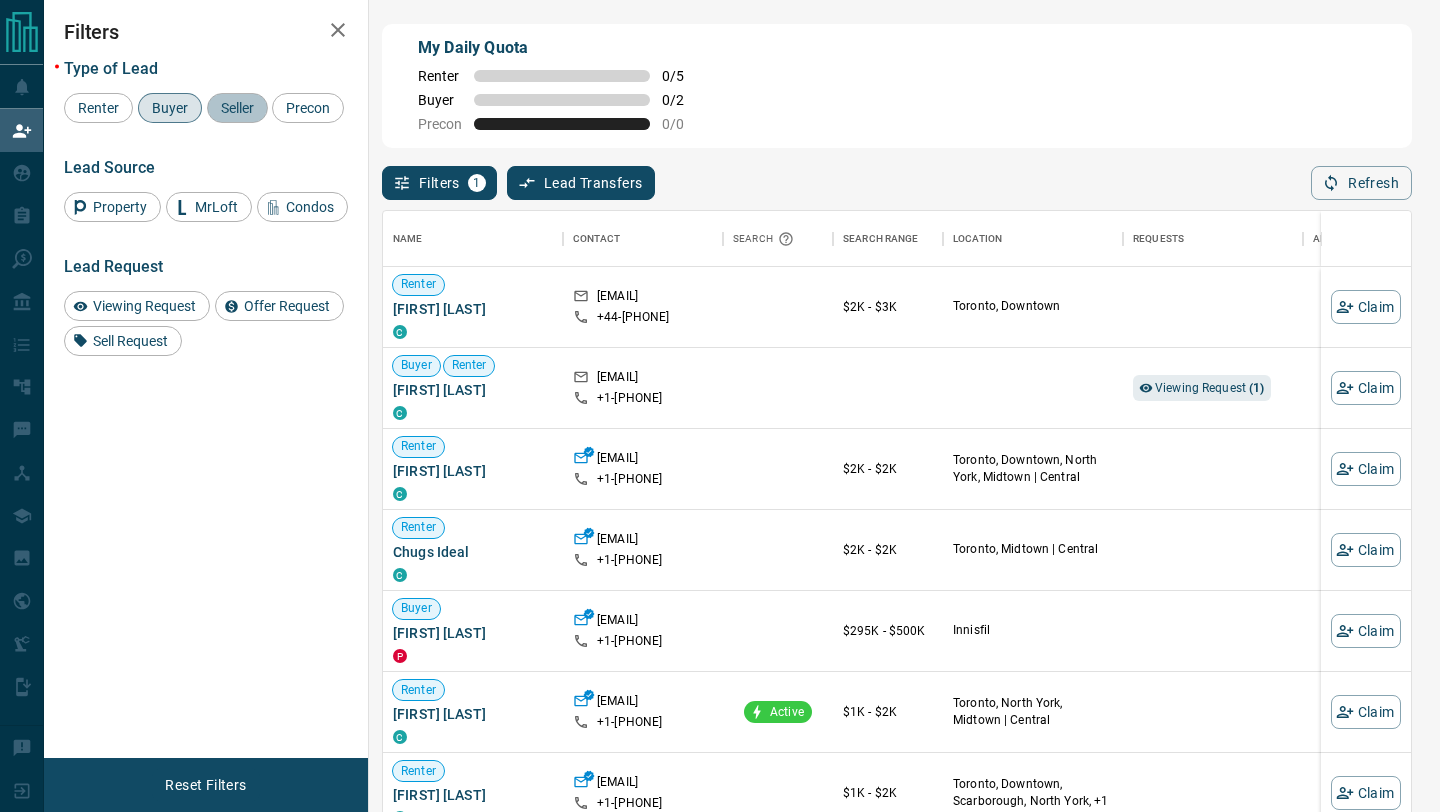 click on "Seller" at bounding box center [237, 108] 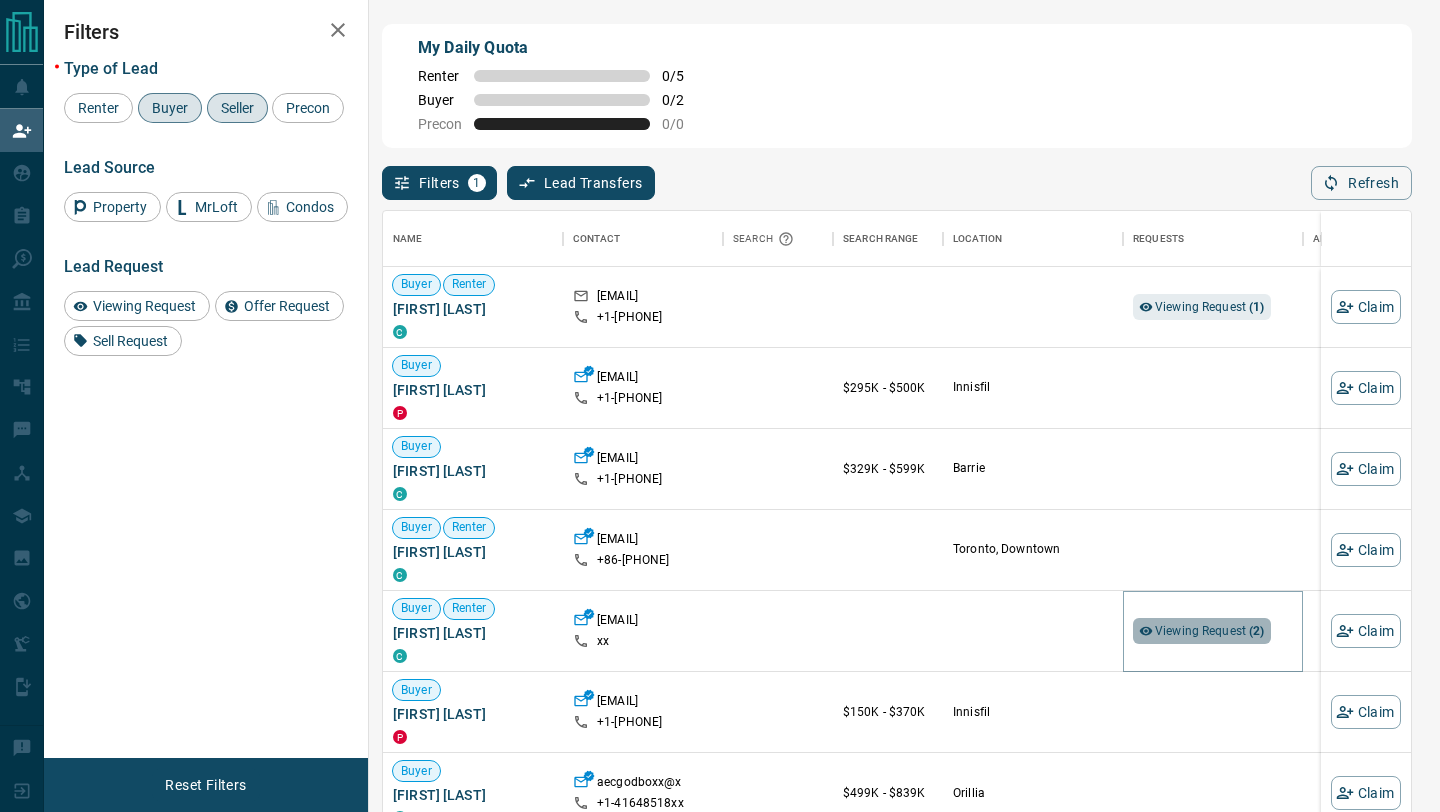 click on "Viewing Request   ( 2 )" at bounding box center (1210, 631) 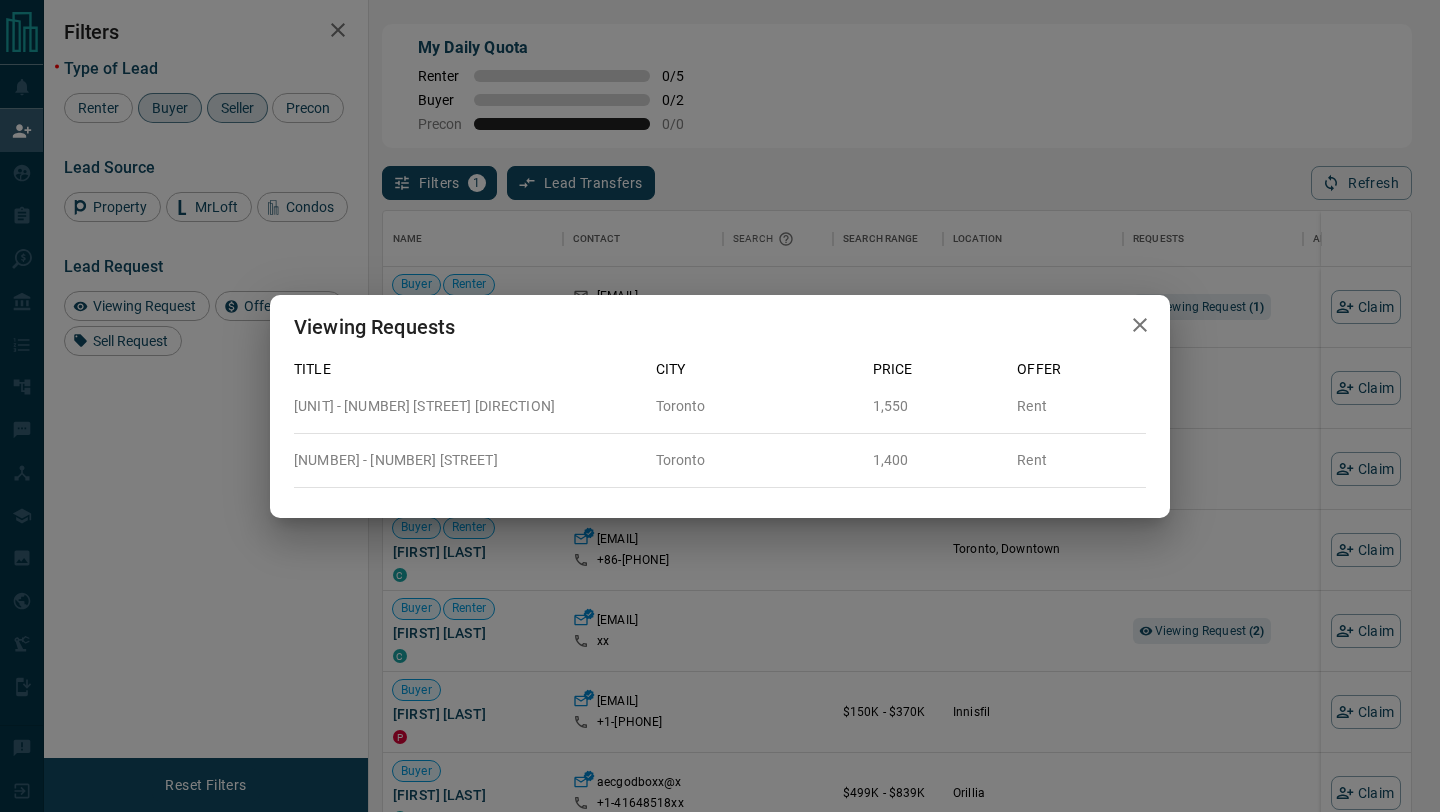 click 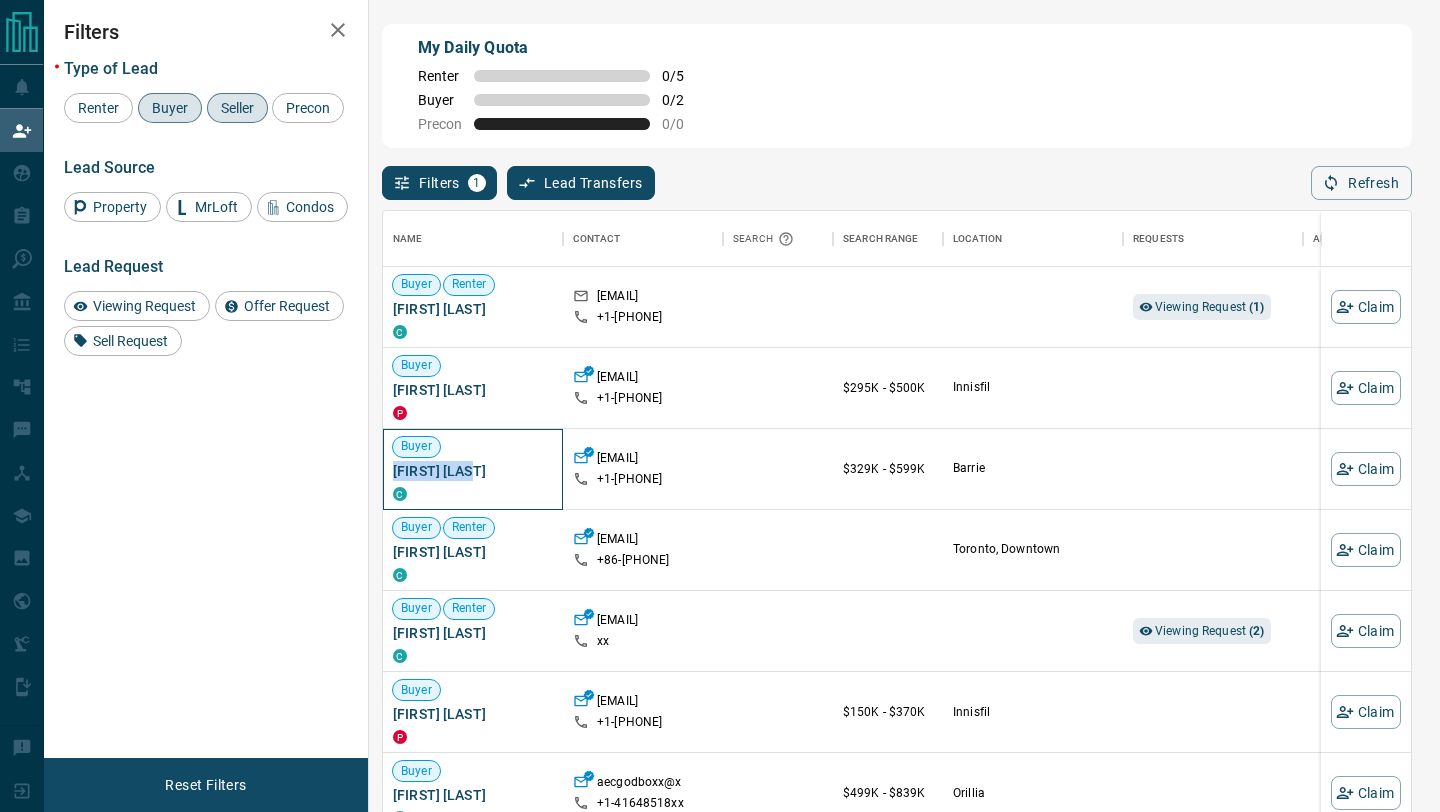 drag, startPoint x: 485, startPoint y: 473, endPoint x: 393, endPoint y: 470, distance: 92.0489 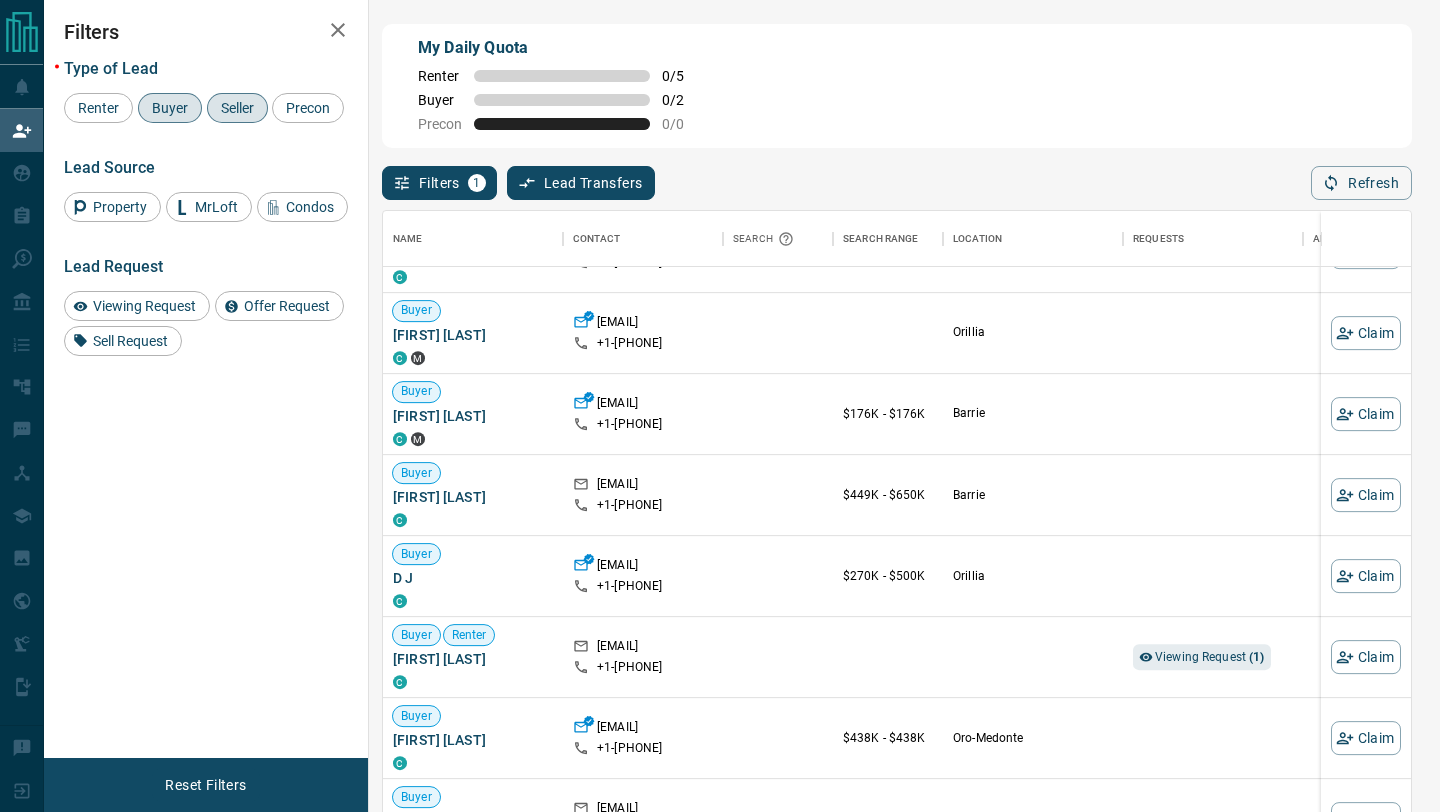 scroll, scrollTop: 873, scrollLeft: 0, axis: vertical 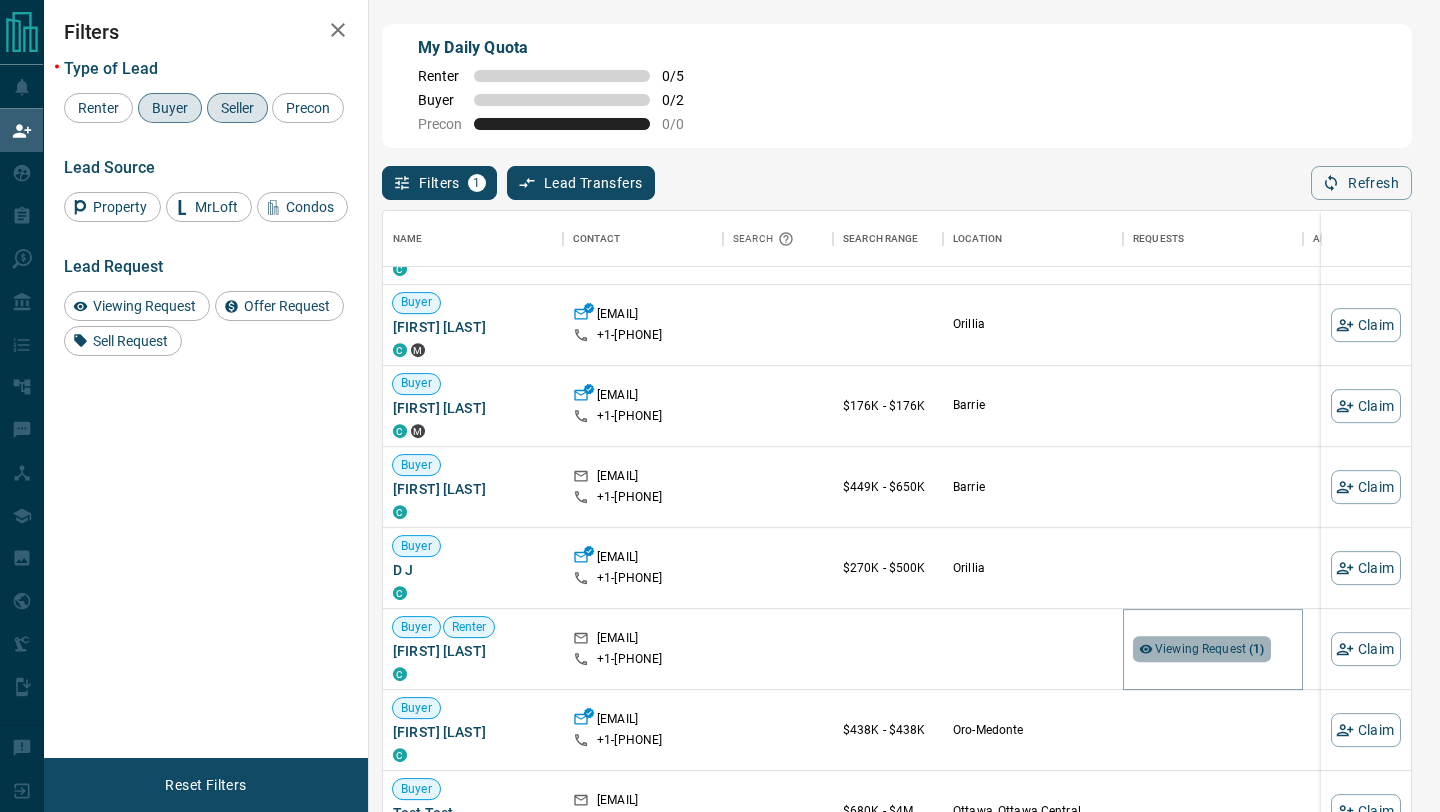 click on "Viewing Request   ( 1 )" at bounding box center (1210, 649) 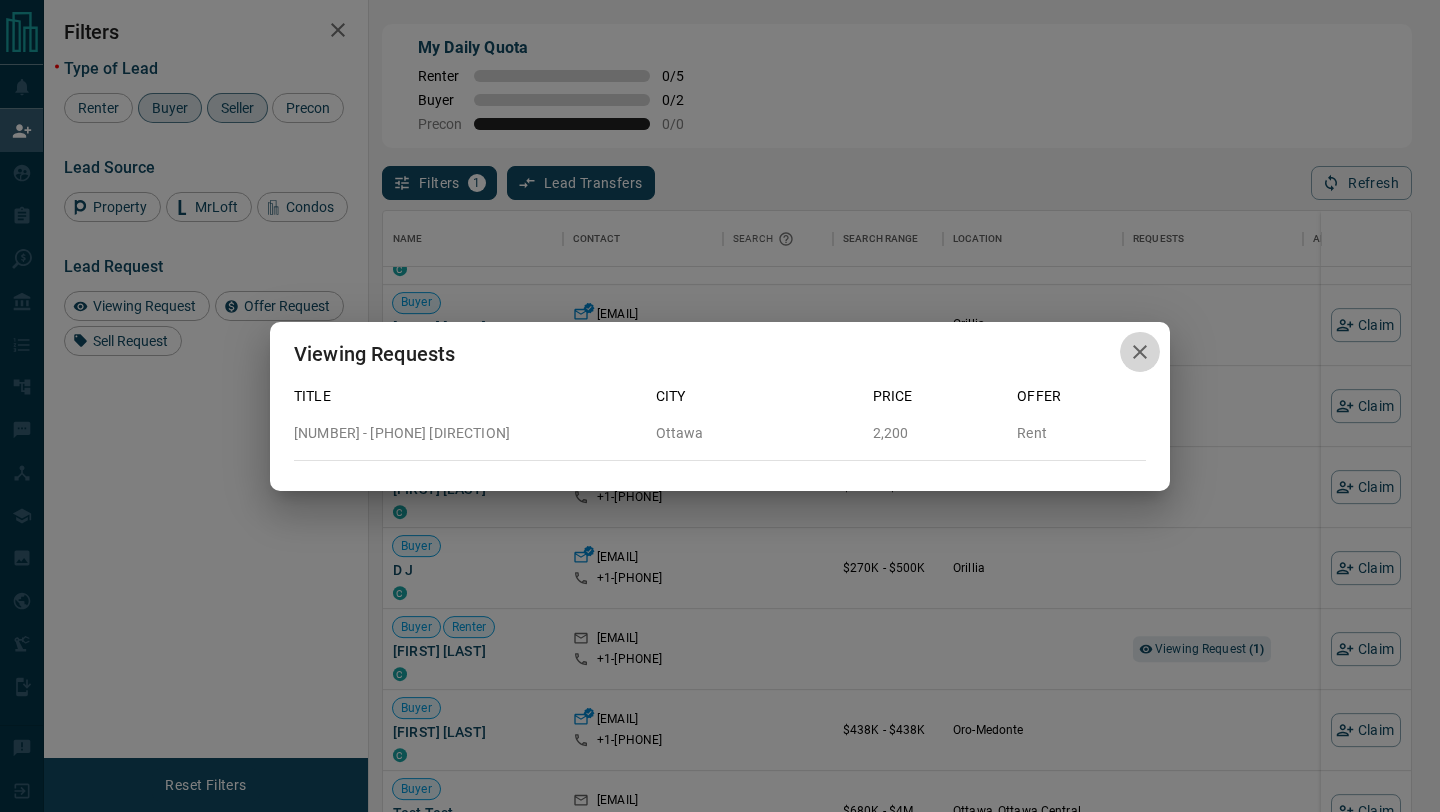 click 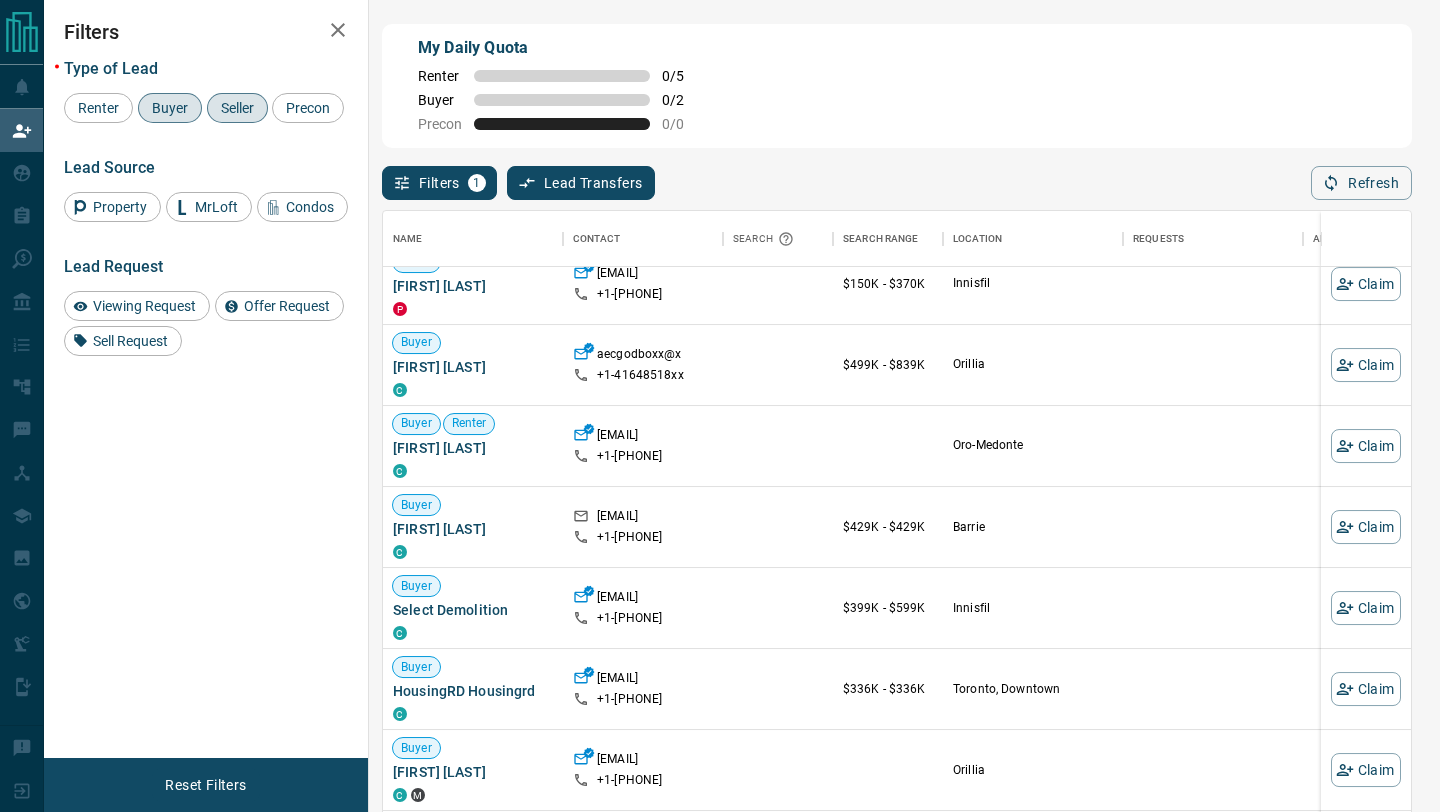 scroll, scrollTop: 0, scrollLeft: 0, axis: both 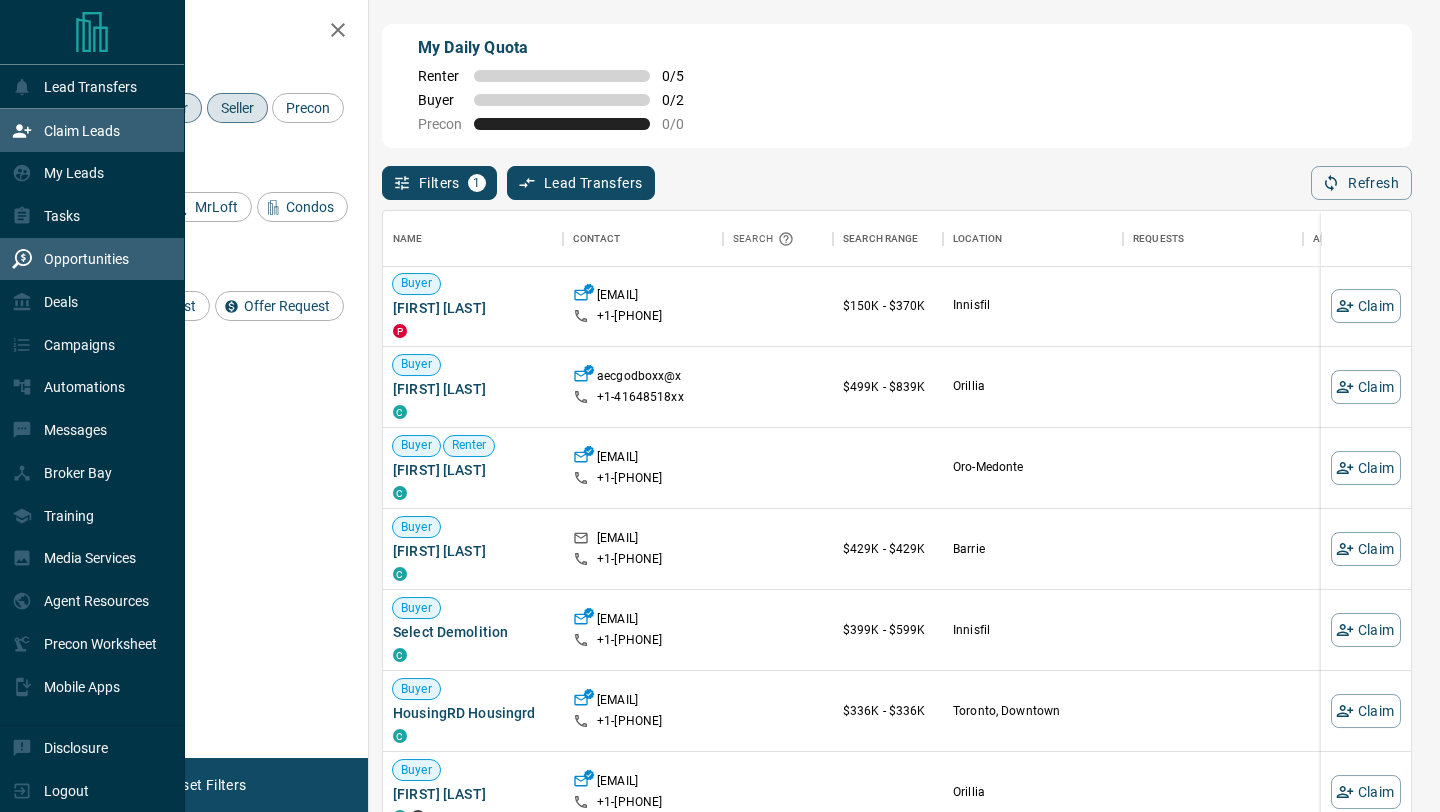 click on "Opportunities" at bounding box center [70, 259] 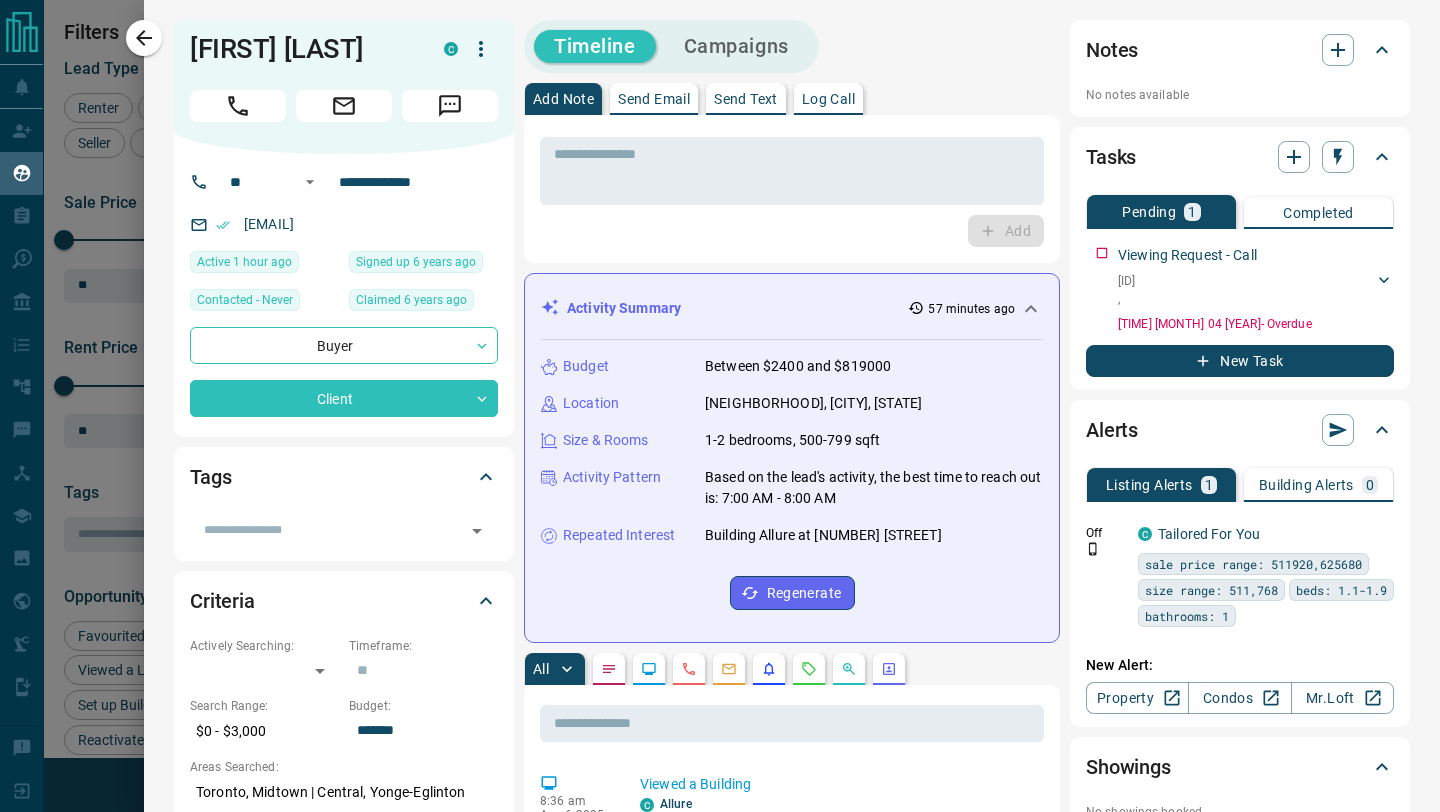 scroll, scrollTop: 0, scrollLeft: 0, axis: both 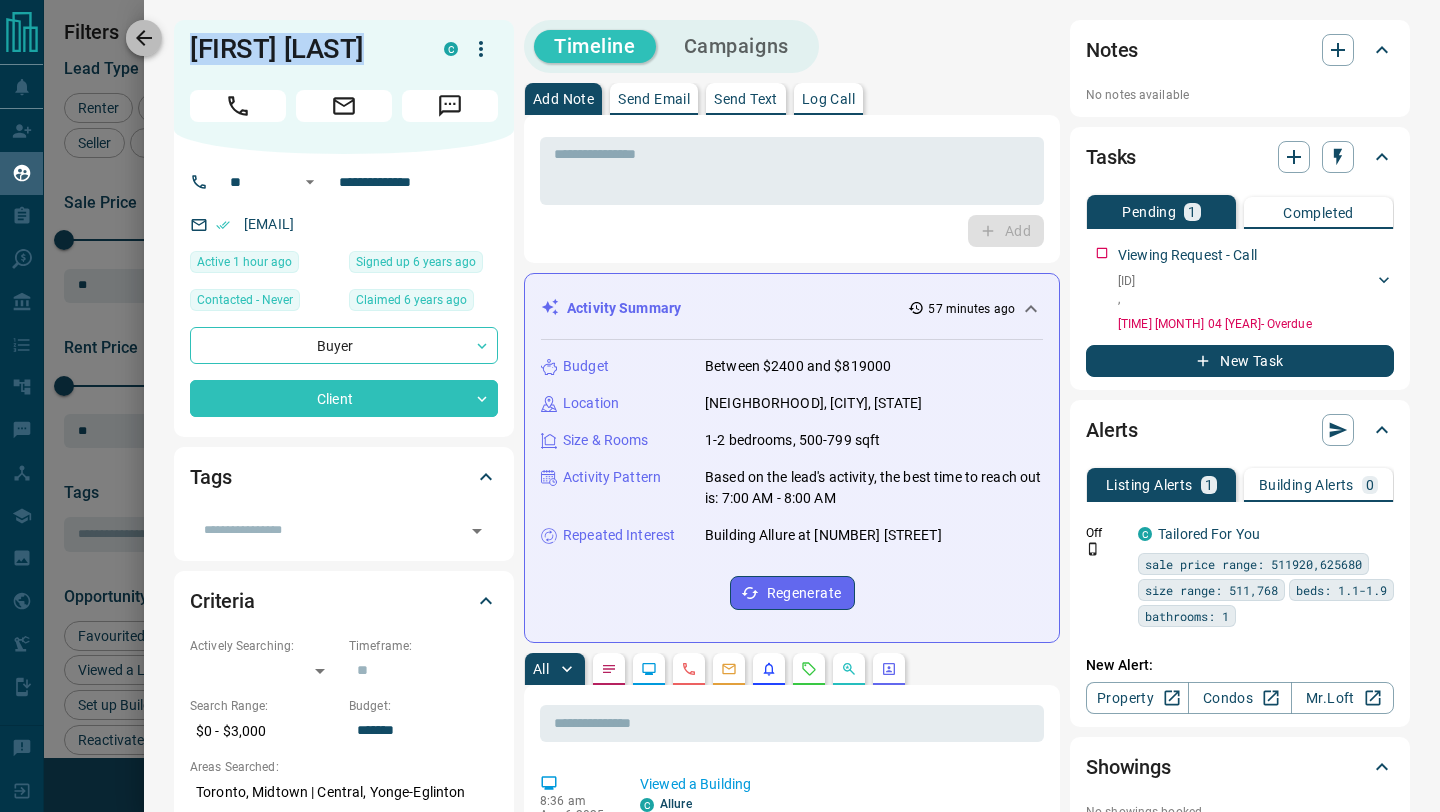 click 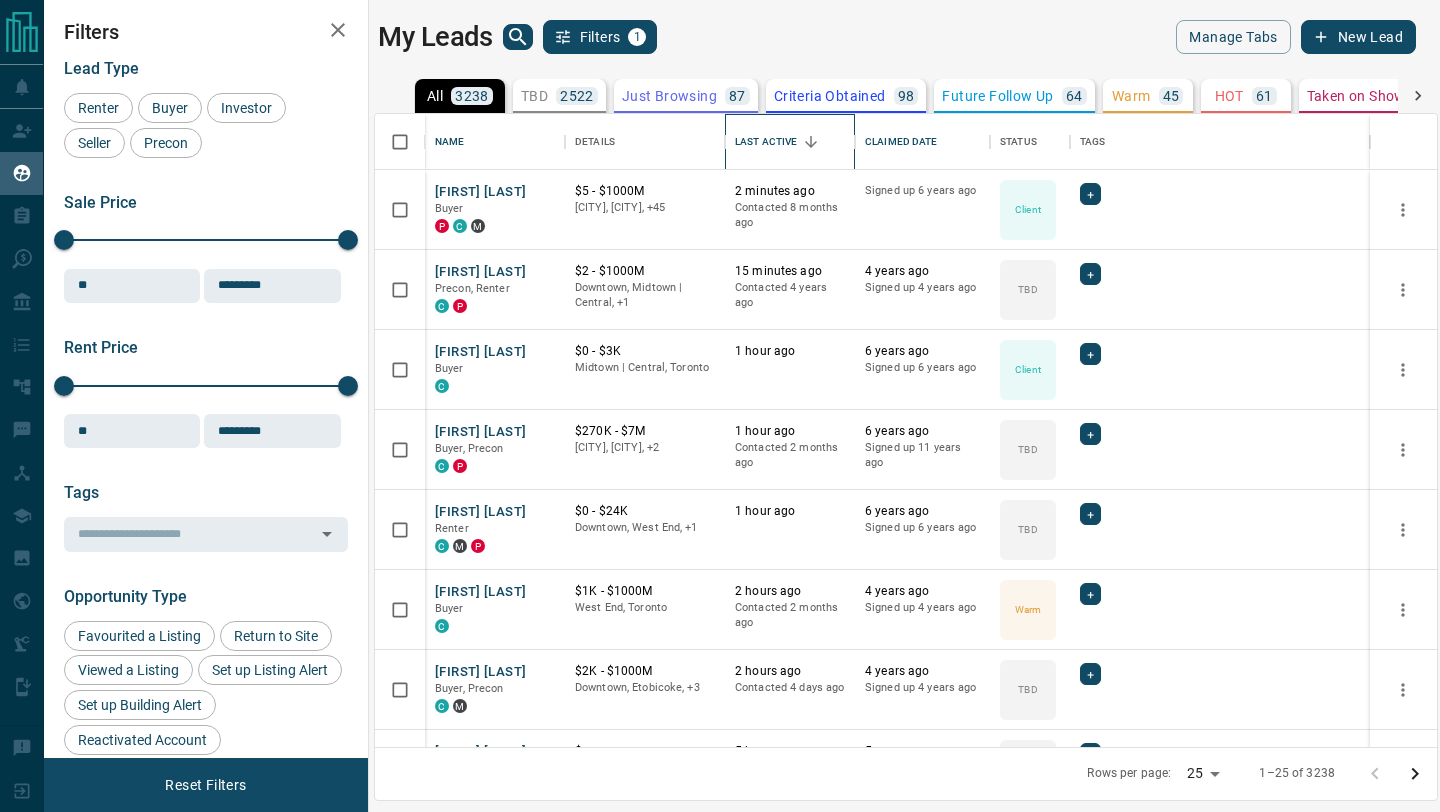 click on "Last Active" at bounding box center (766, 142) 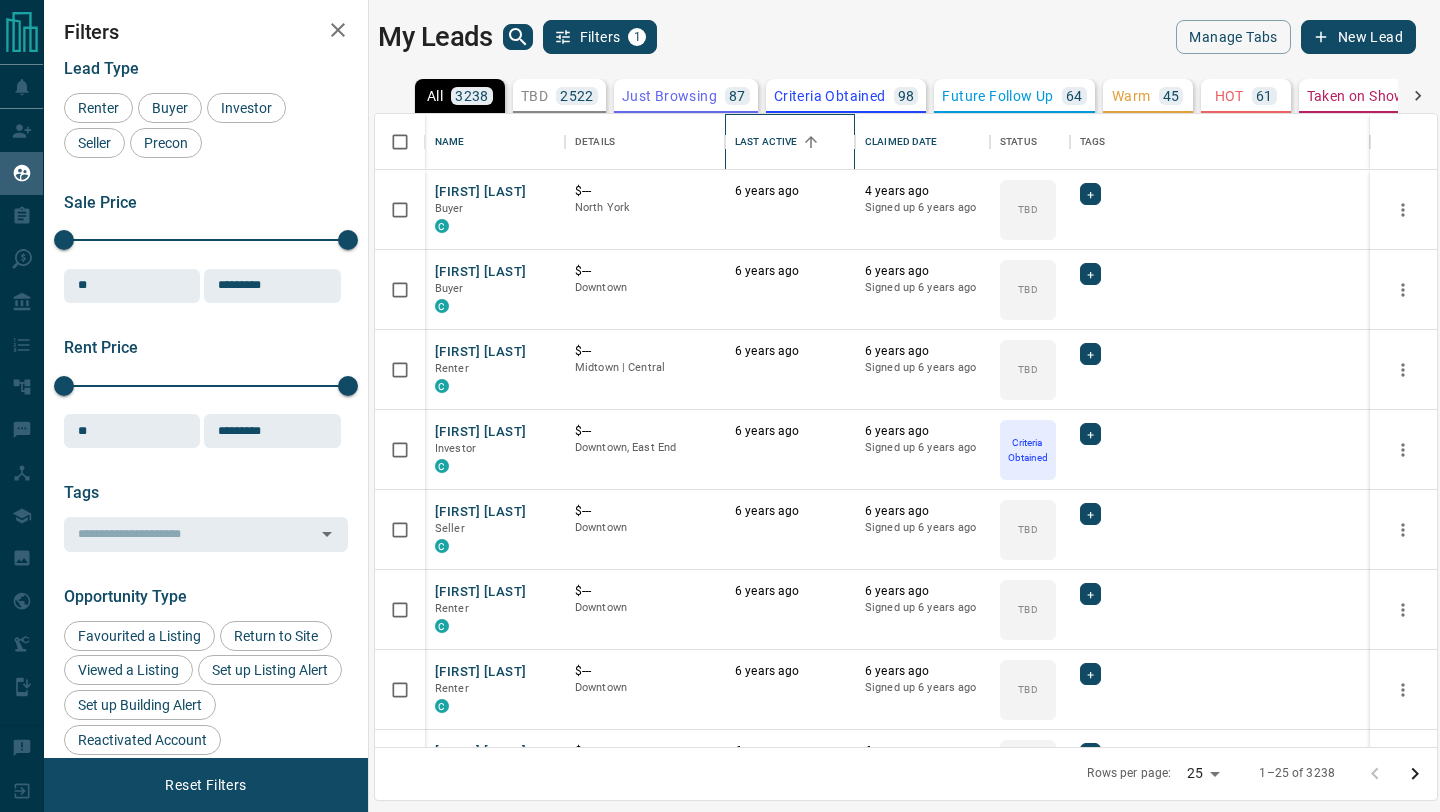 click on "Last Active" at bounding box center [766, 142] 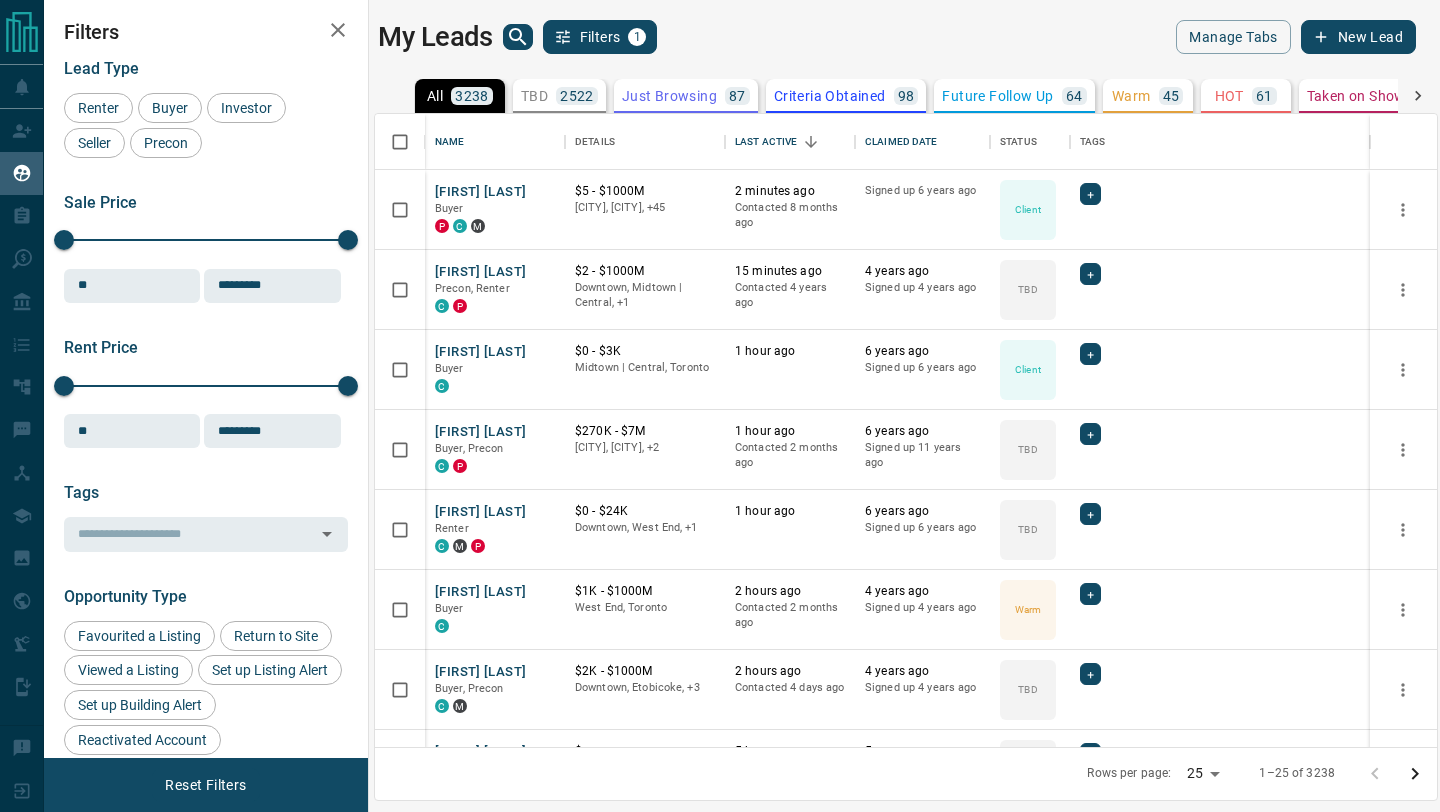click on "My Leads Filters 1 Manage Tabs New Lead All 3238 TBD 2522 Do Not Contact - Not Responsive 179 Bogus 45 Just Browsing 87 Criteria Obtained 98 Future Follow Up 64 Warm 45 HOT 61 Taken on Showings 39 Submitted Offer 17 Client 81 Name Details Last Active Claimed Date Status Tags [FIRST] [LAST] Buyer P C M $5 - $1000M [CITY], [CITY], +45 2 minutes ago Contacted 8 months ago Signed up 6 years ago Client + [FIRST] [LAST] Precon, Renter C P $2 - $1000M [CITY], [CITY] | [CITY], [CITY], +1 15 minutes ago Contacted 4 years ago 4 years ago Signed up 4 years ago TBD + [FIRST] [LAST] Buyer C $0 - $3K [CITY] | [CITY], [CITY] 1 hour ago 6 years ago Signed up 6 years ago Client + [FIRST] [LAST] Buyer, Precon C P $270K - $7M [CITY], [CITY], +2 1 hour ago Contacted 2 months ago 6 years ago Signed up 11 years ago TBD + [FIRST] [LAST] Renter C M P $0 - $24K [CITY], [CITY], +1 1 hour ago 6 years ago Signed up 6 years ago TBD + [FIRST] [LAST] Buyer C $1K - $1000M [CITY], [CITY] 2 hours ago Contacted 2 months ago 4 years ago" at bounding box center [742, 393] 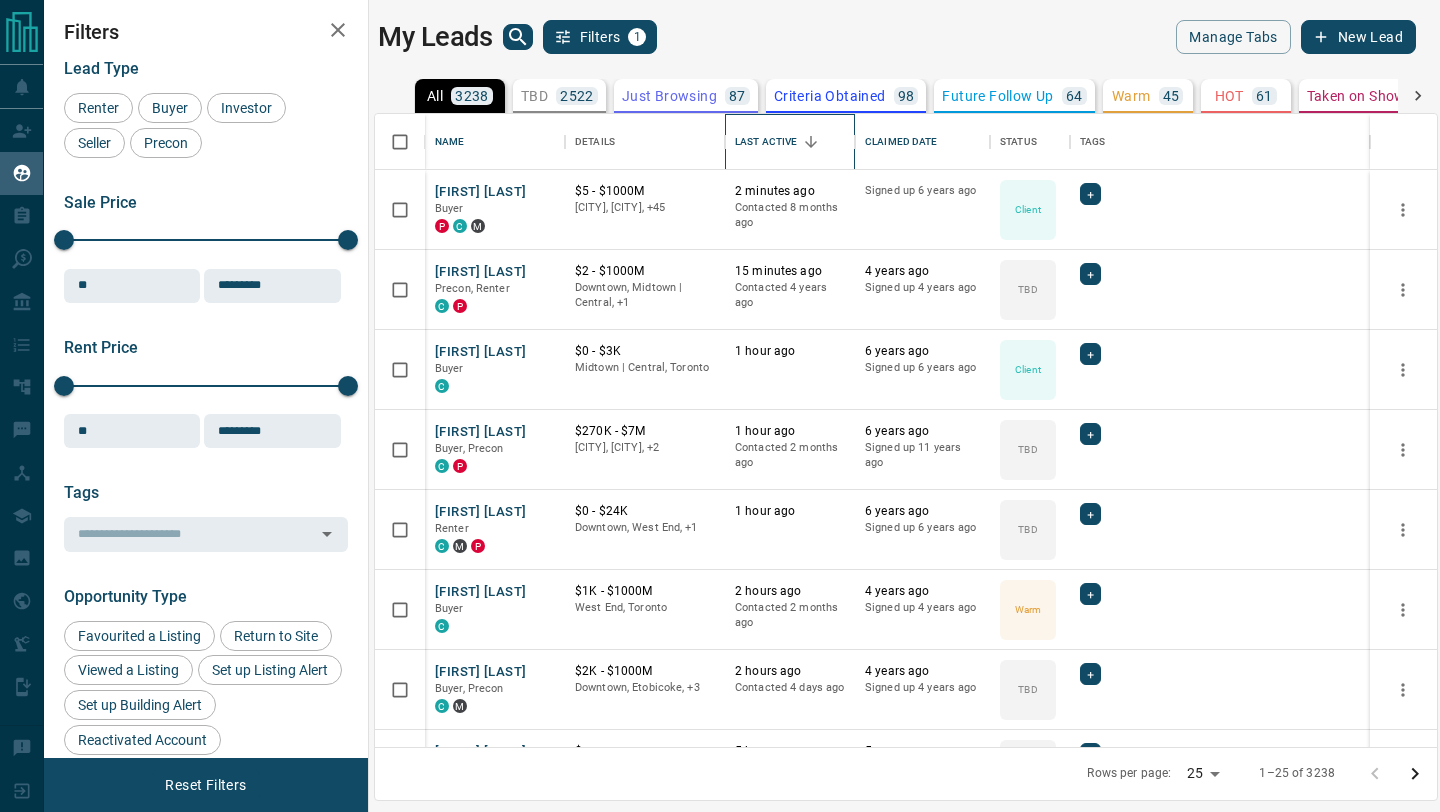 click on "Last Active" at bounding box center (766, 142) 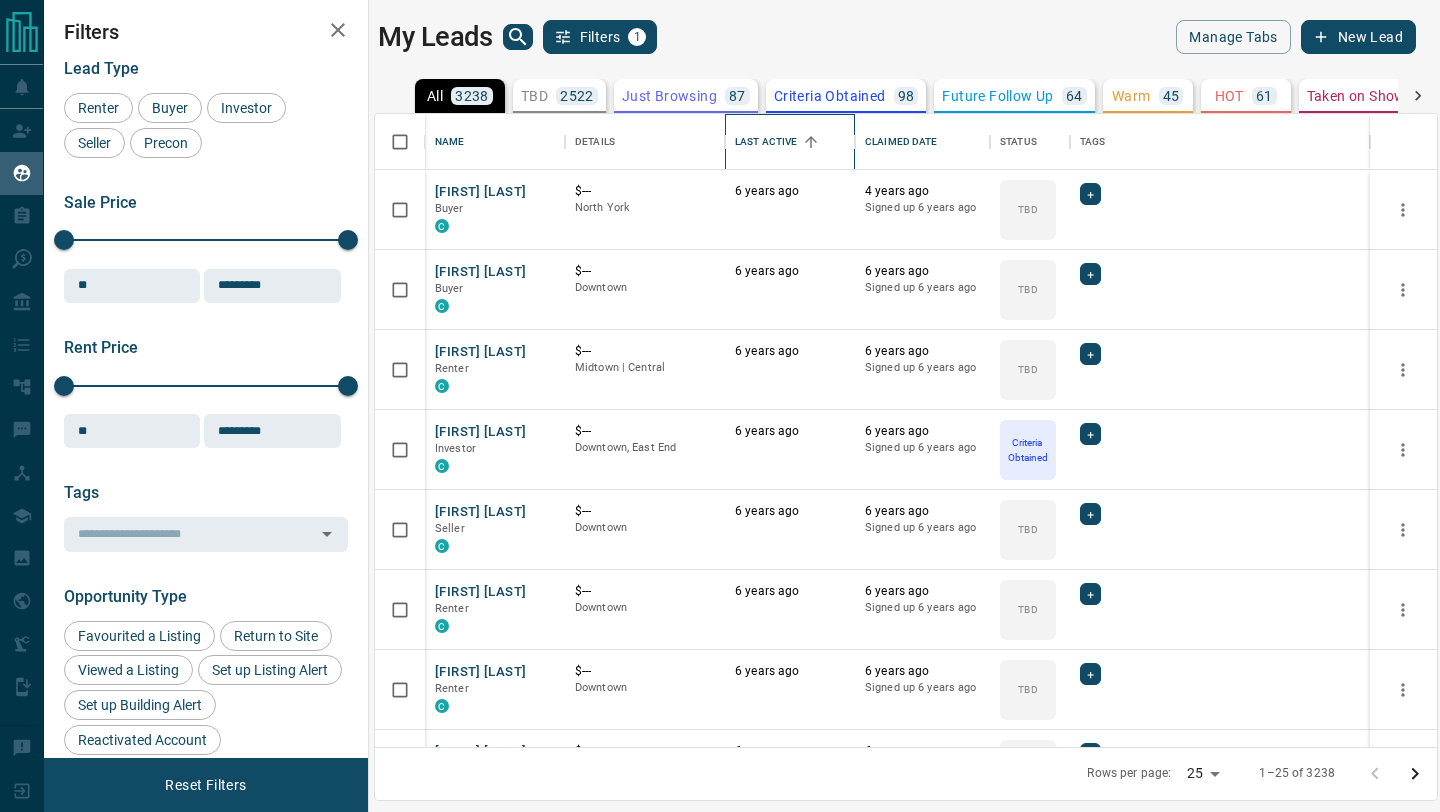 click on "Last Active" at bounding box center [766, 142] 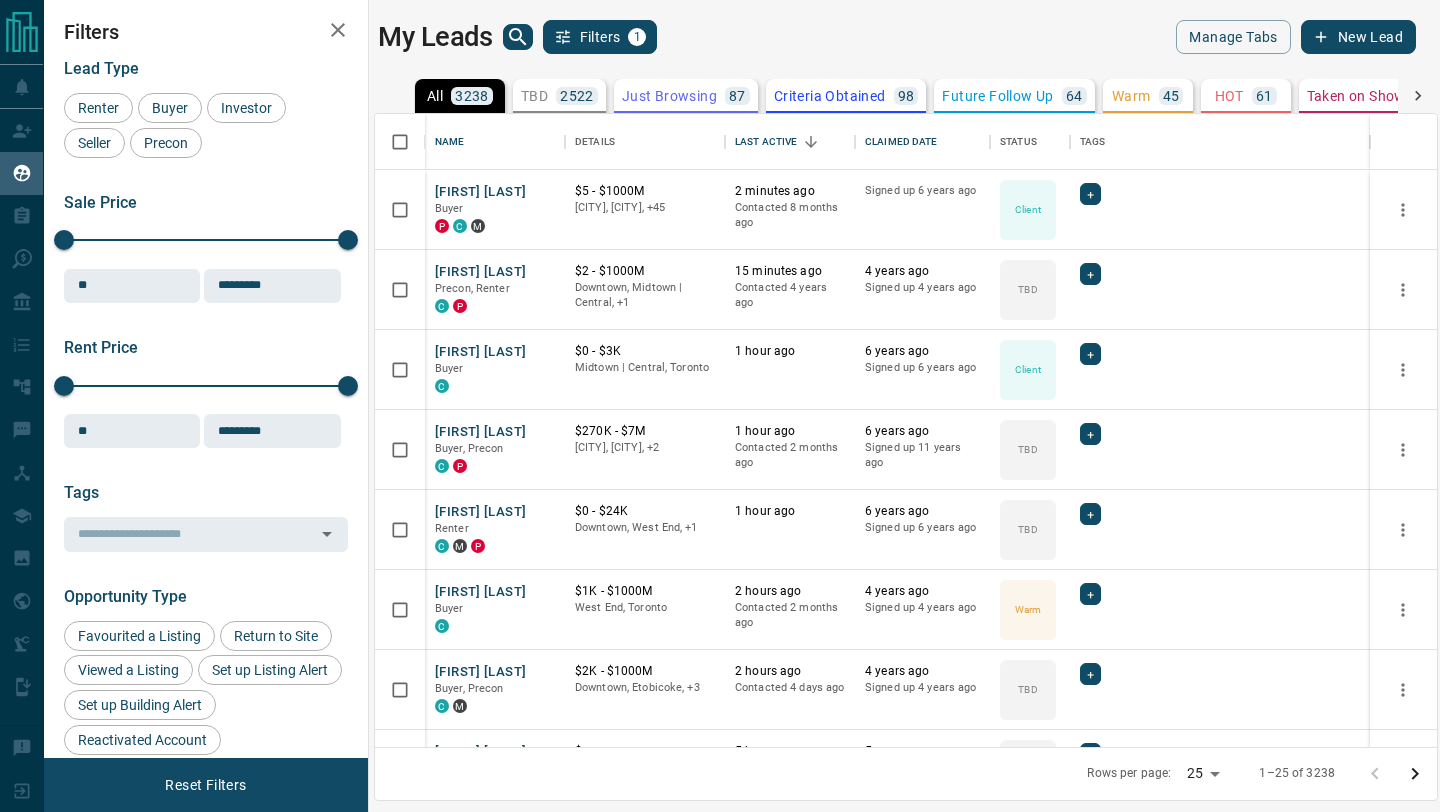 click on "My Leads Filters 1" at bounding box center [637, 37] 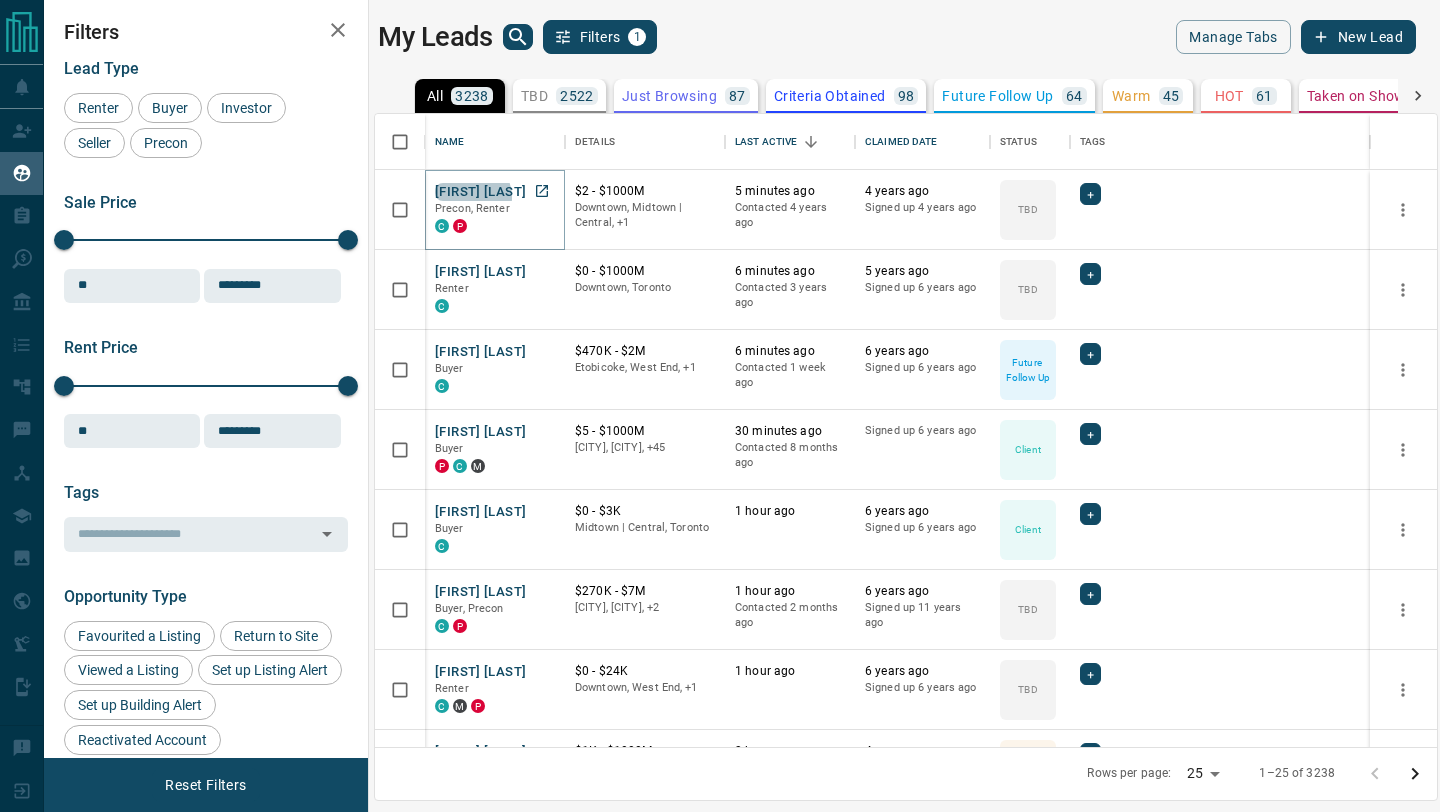 click on "[FIRST] [LAST]" at bounding box center [480, 192] 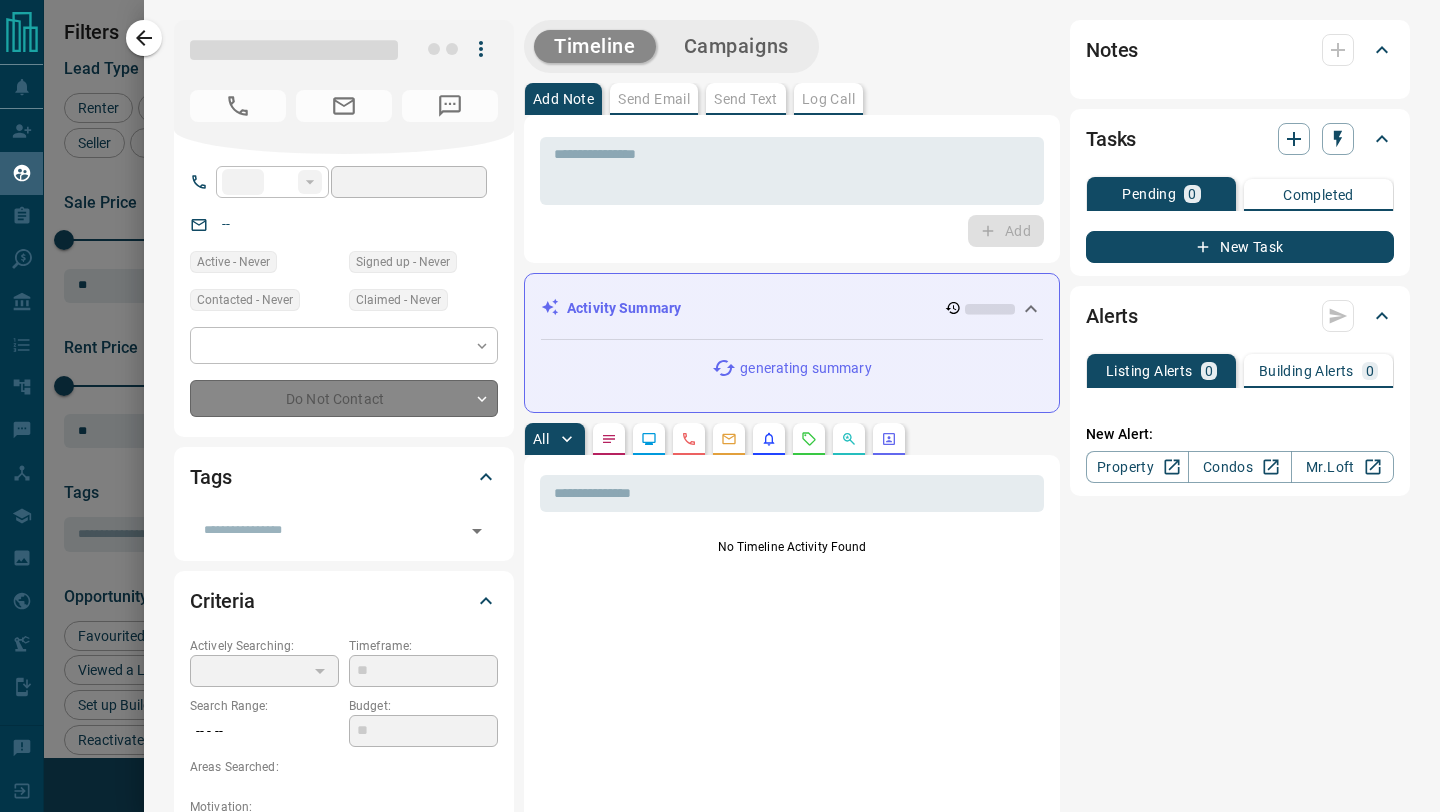 type on "**" 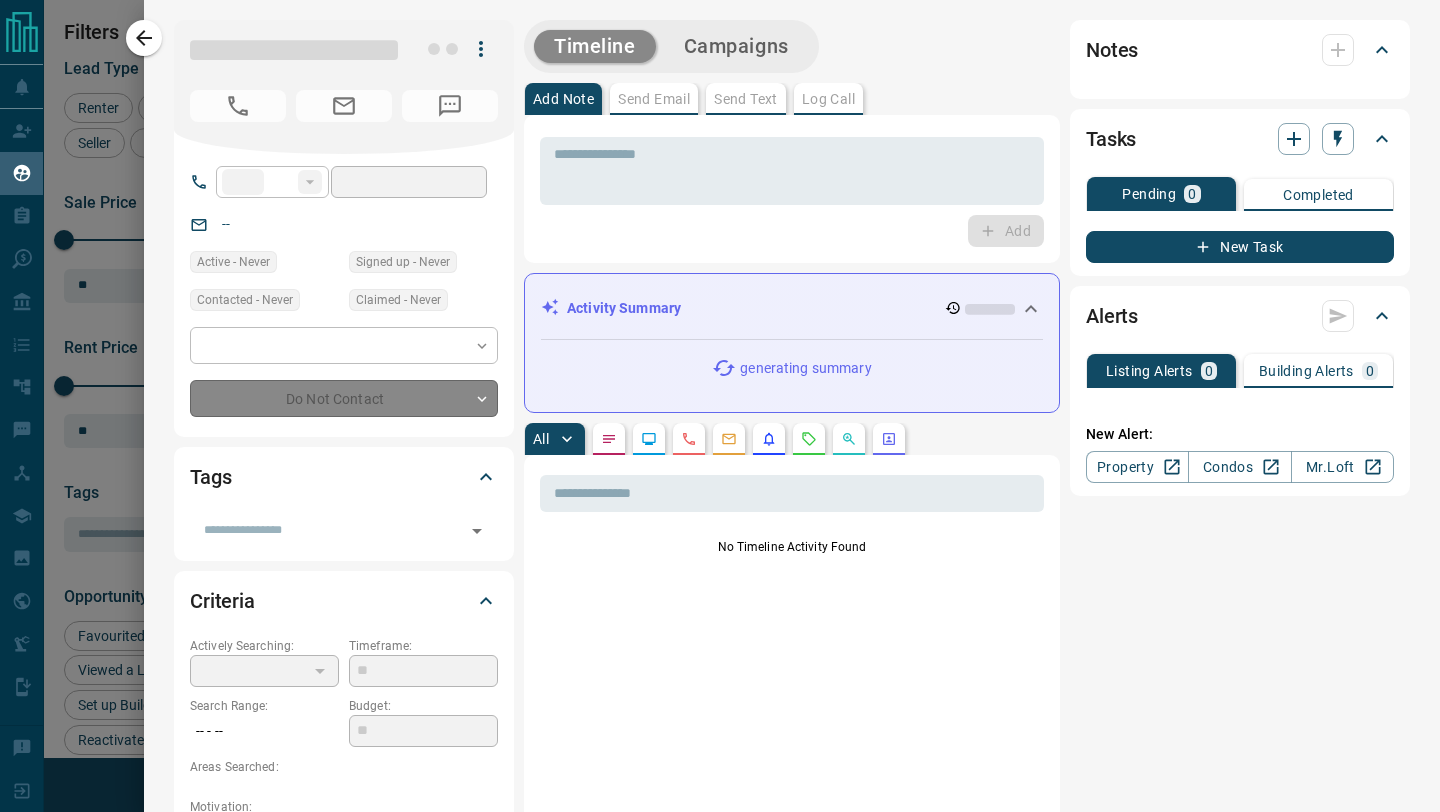 type on "**********" 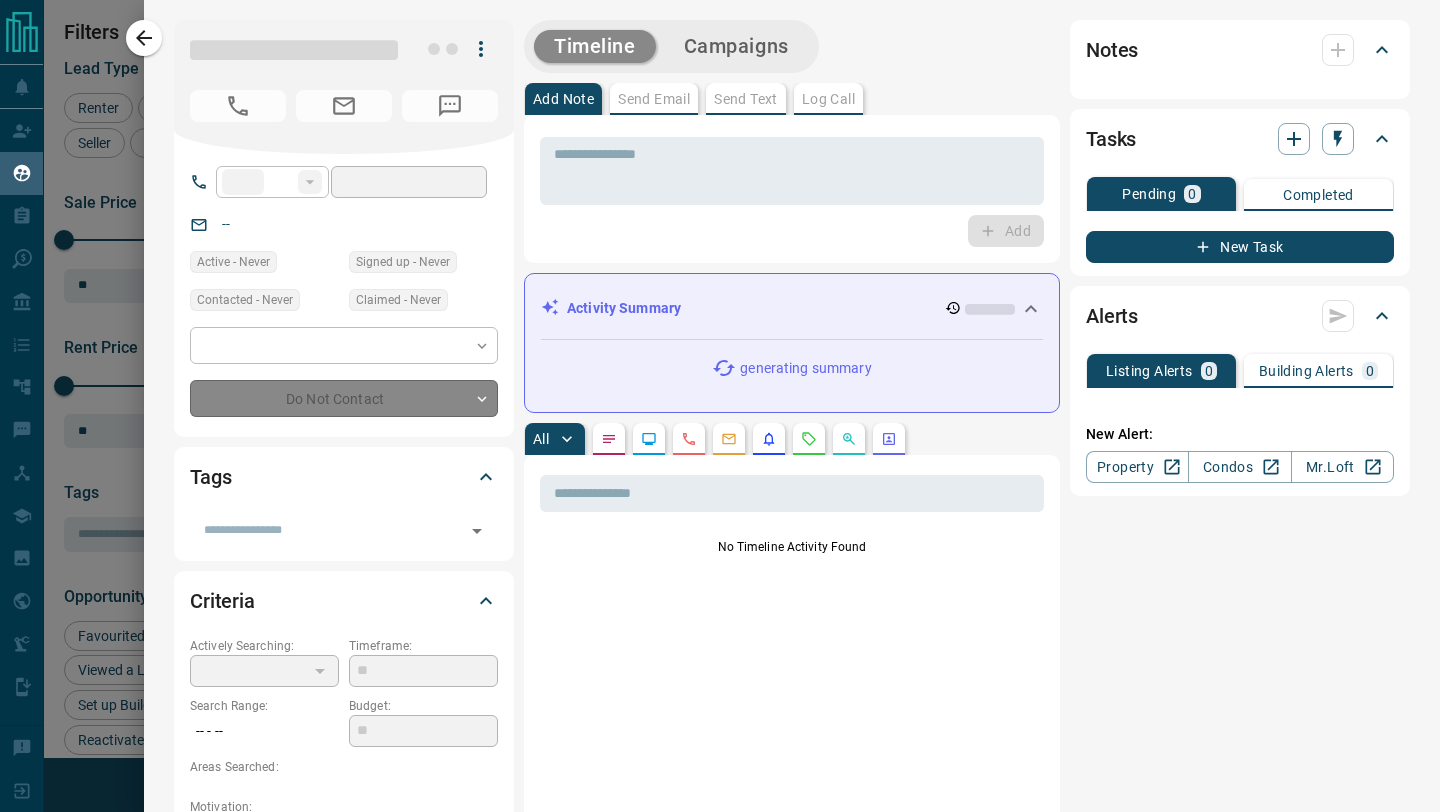 type on "**********" 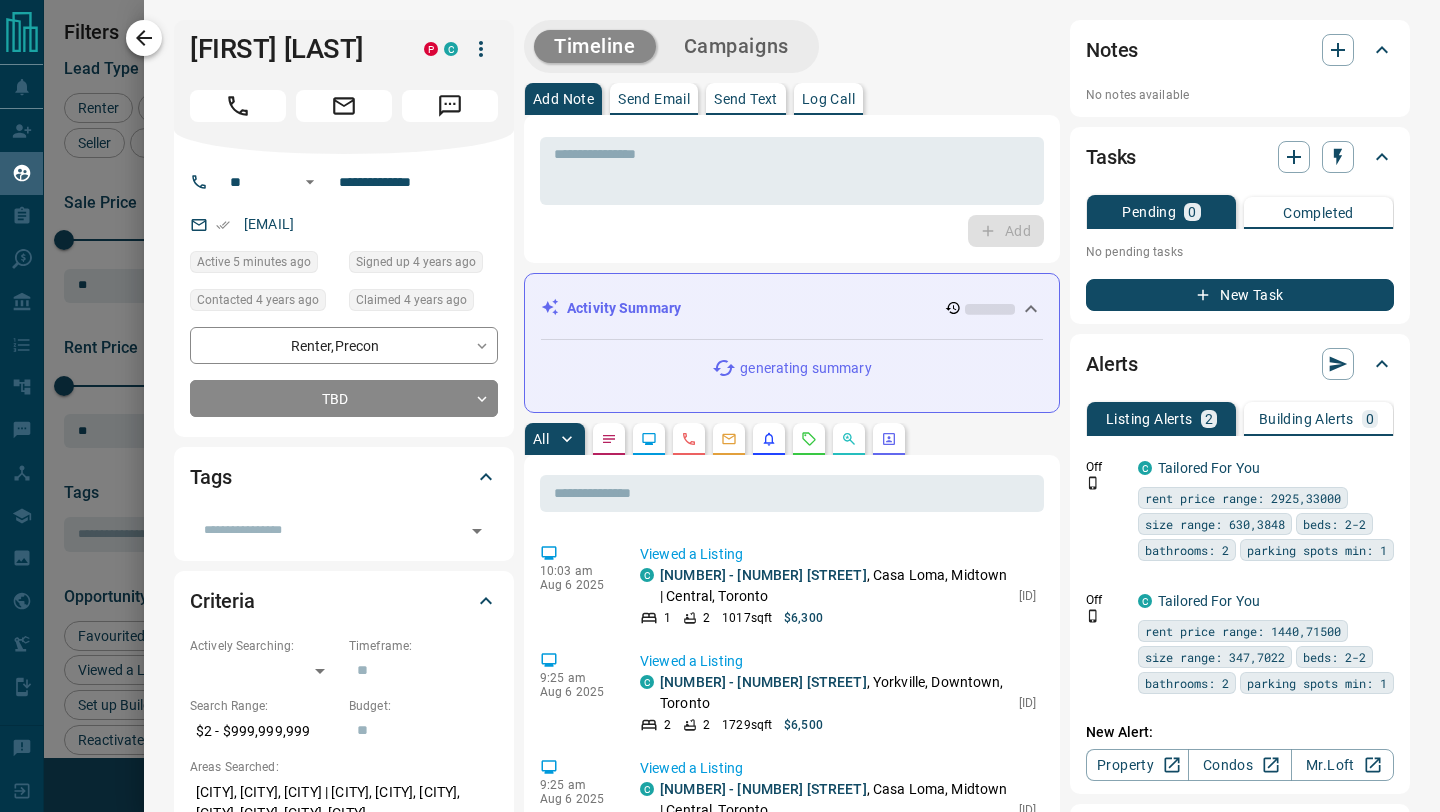 click 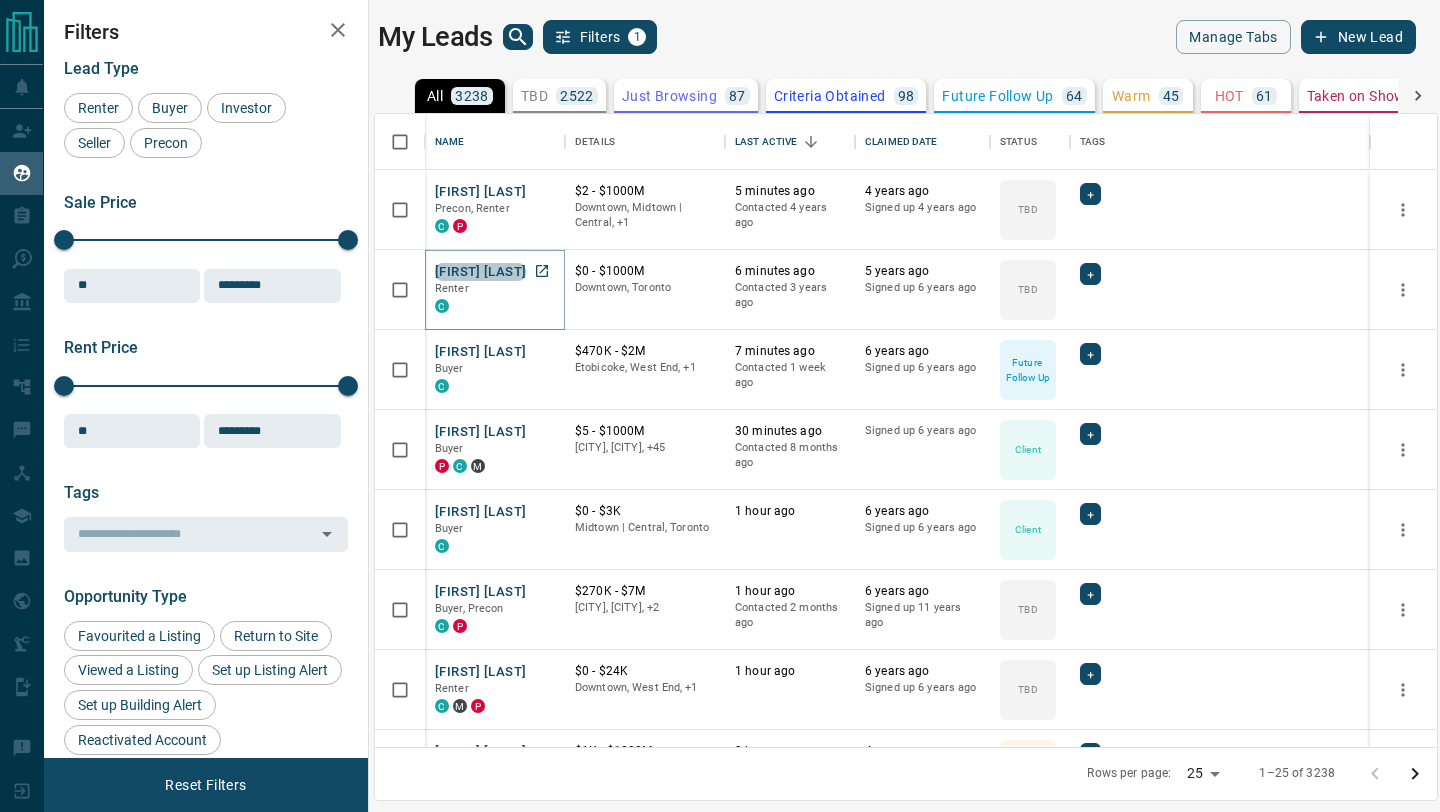 click on "[FIRST] [LAST]" at bounding box center [480, 272] 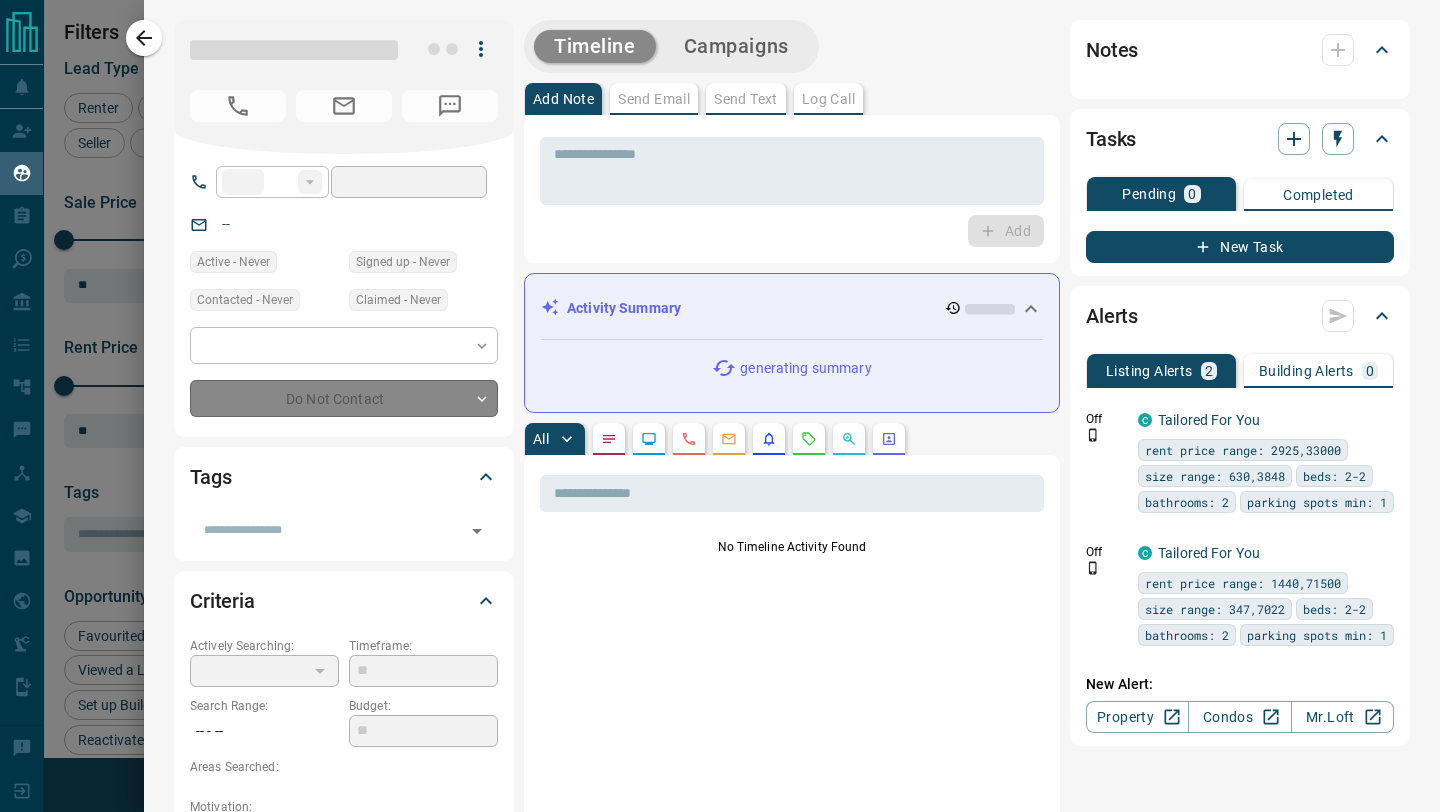 type on "**" 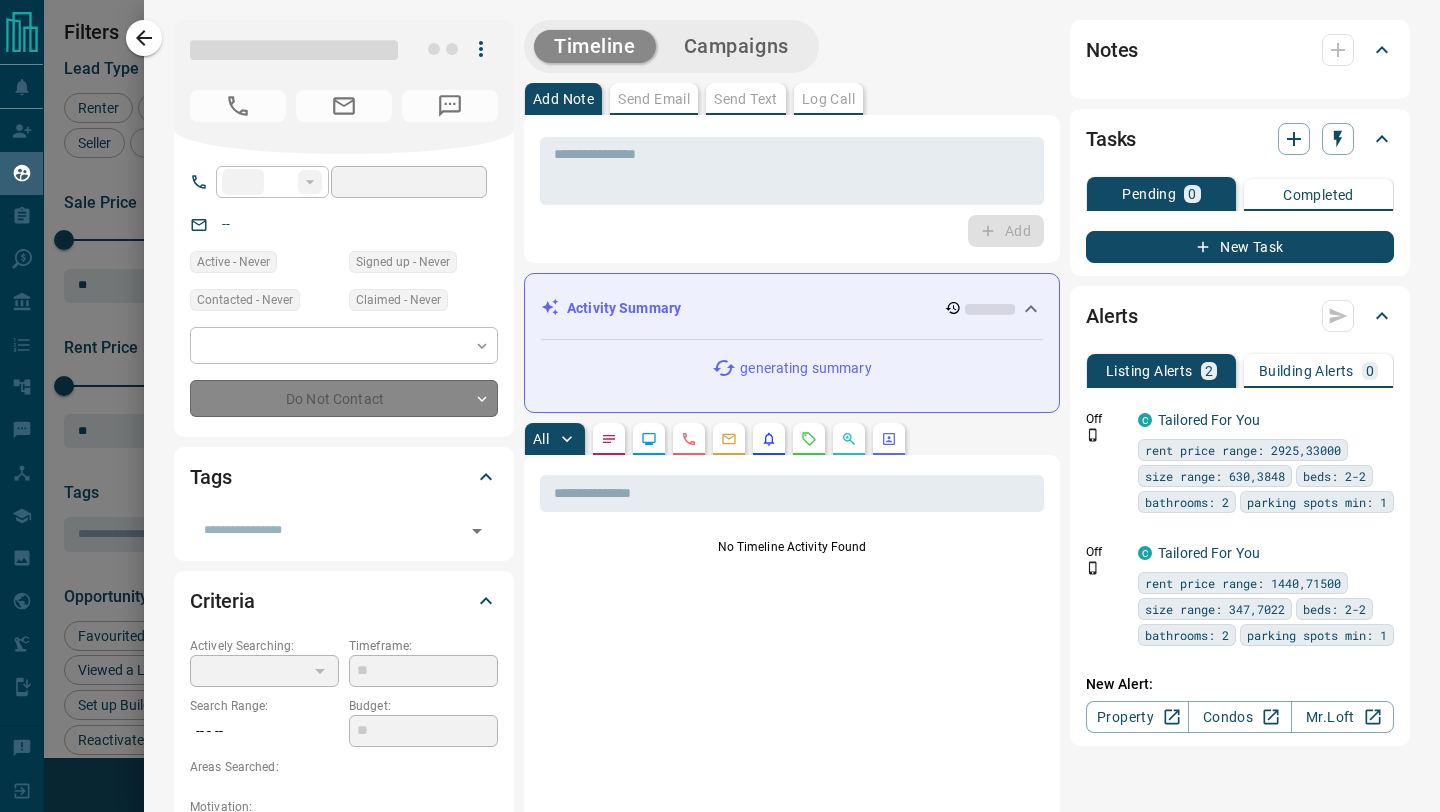 type on "**********" 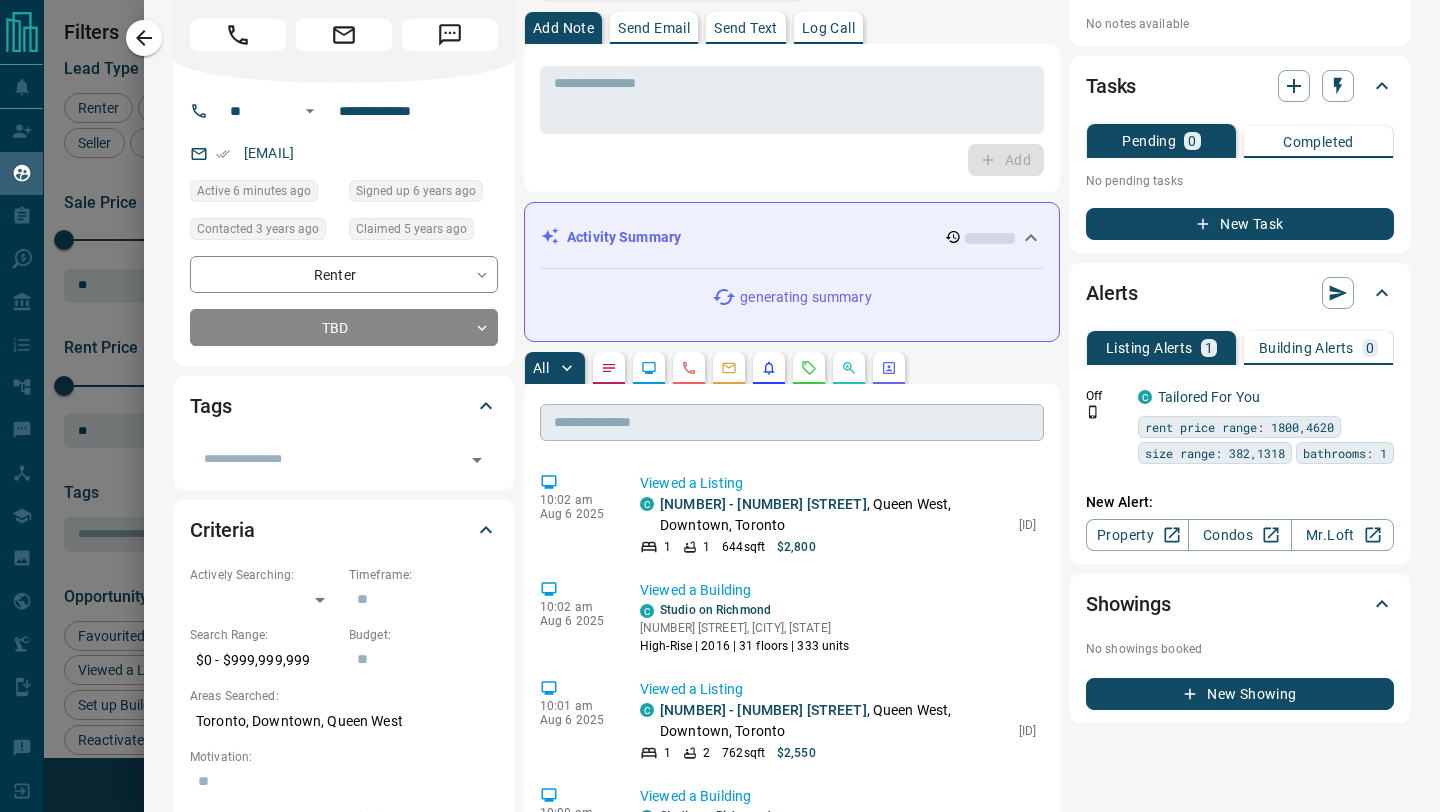 scroll, scrollTop: 70, scrollLeft: 0, axis: vertical 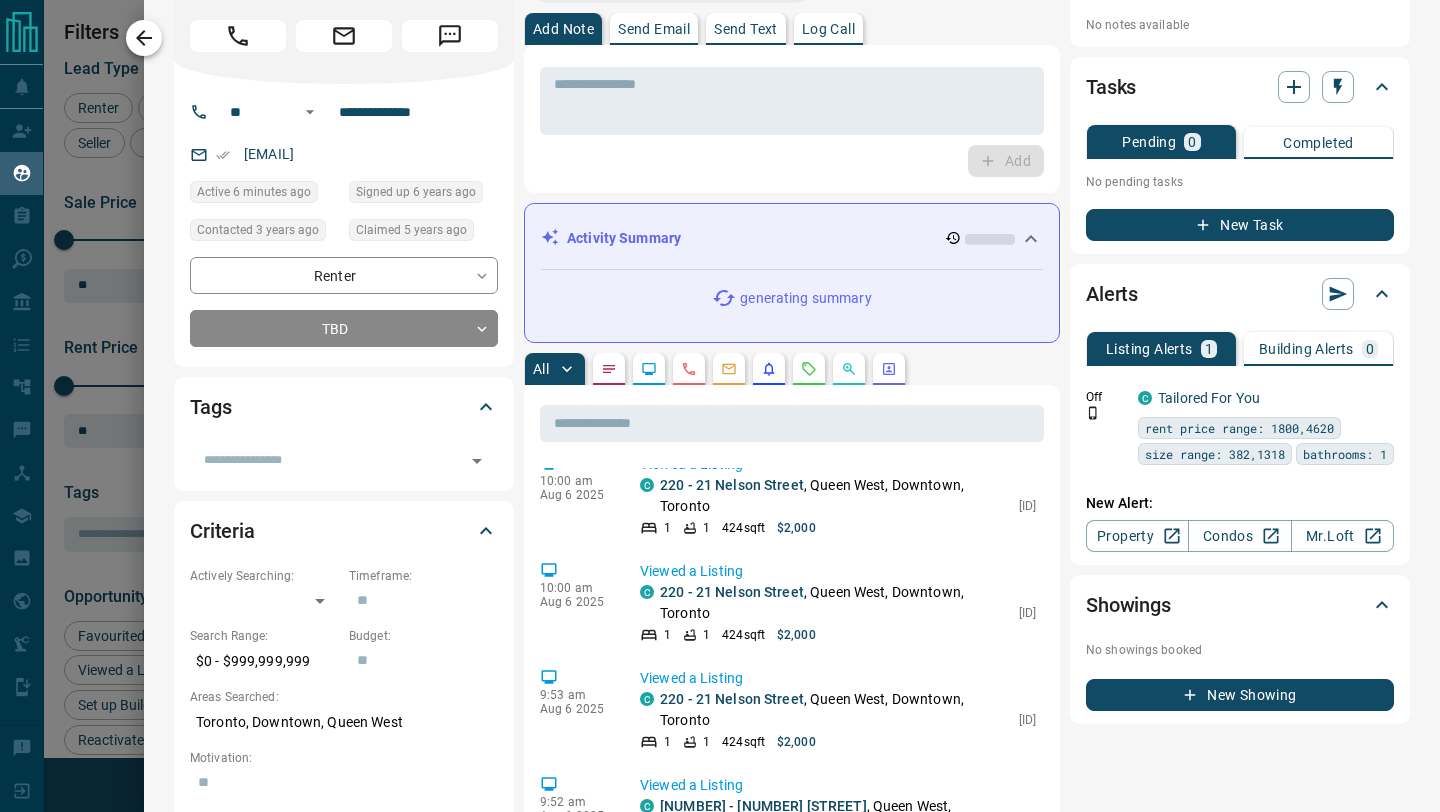 click 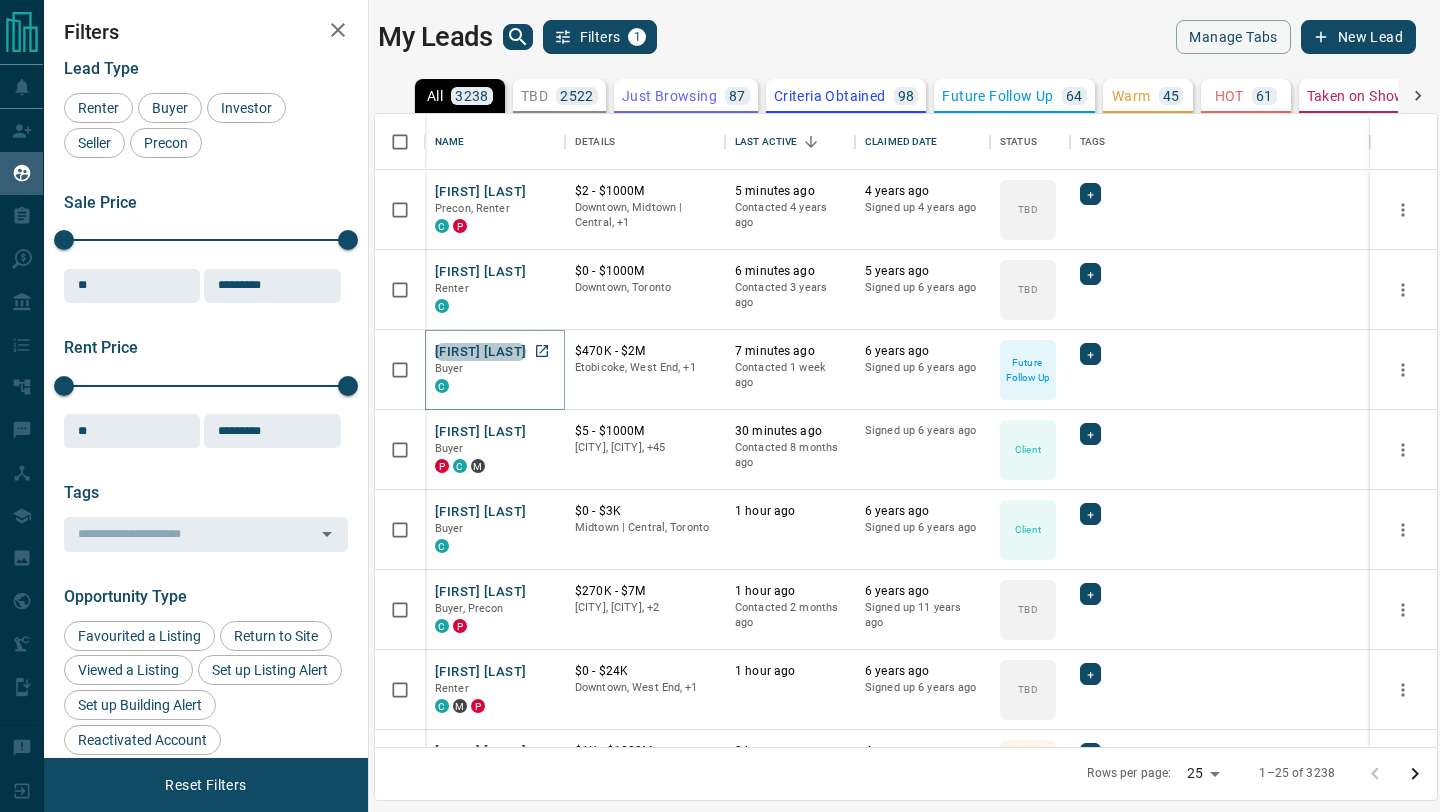 click on "[FIRST] [LAST]" at bounding box center [480, 352] 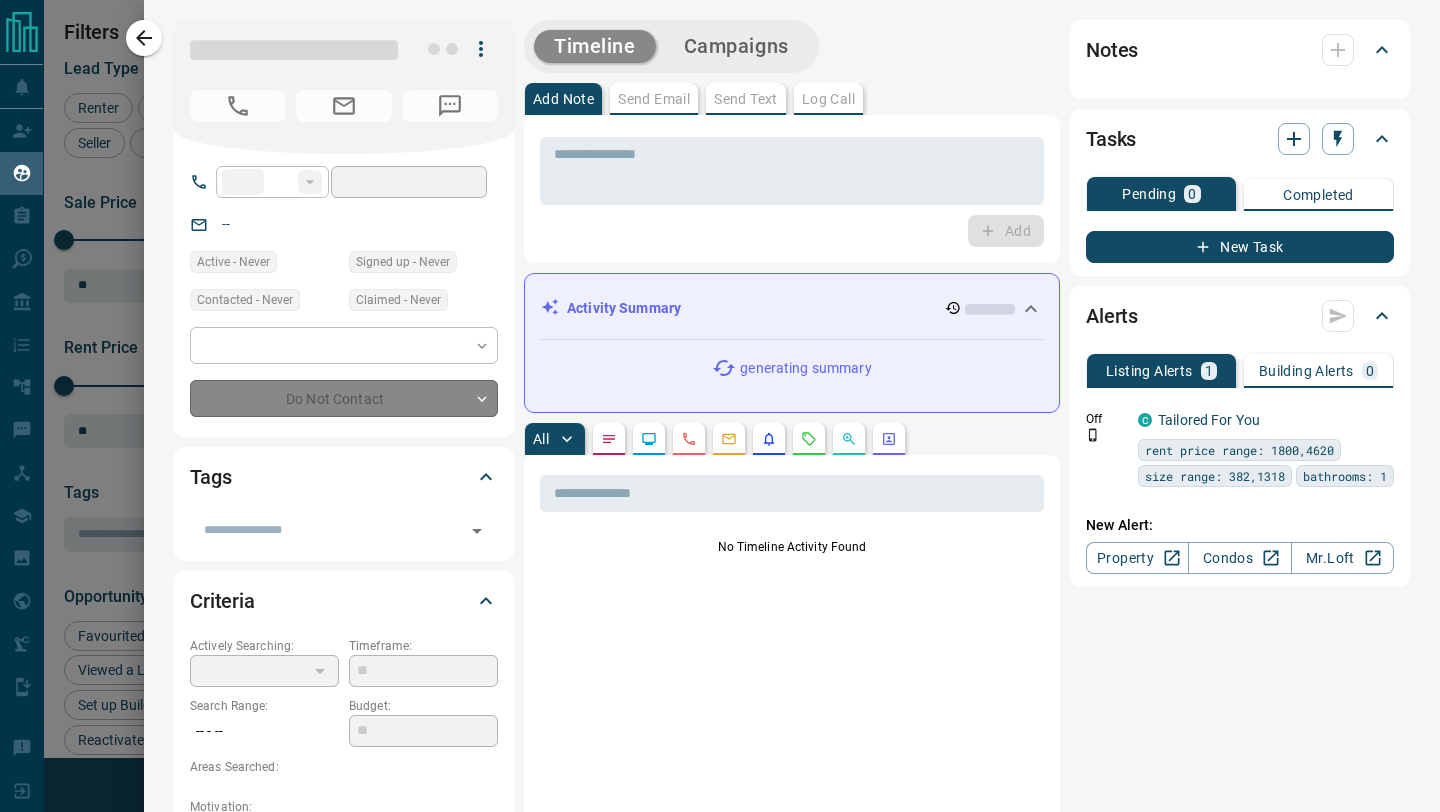 type on "**" 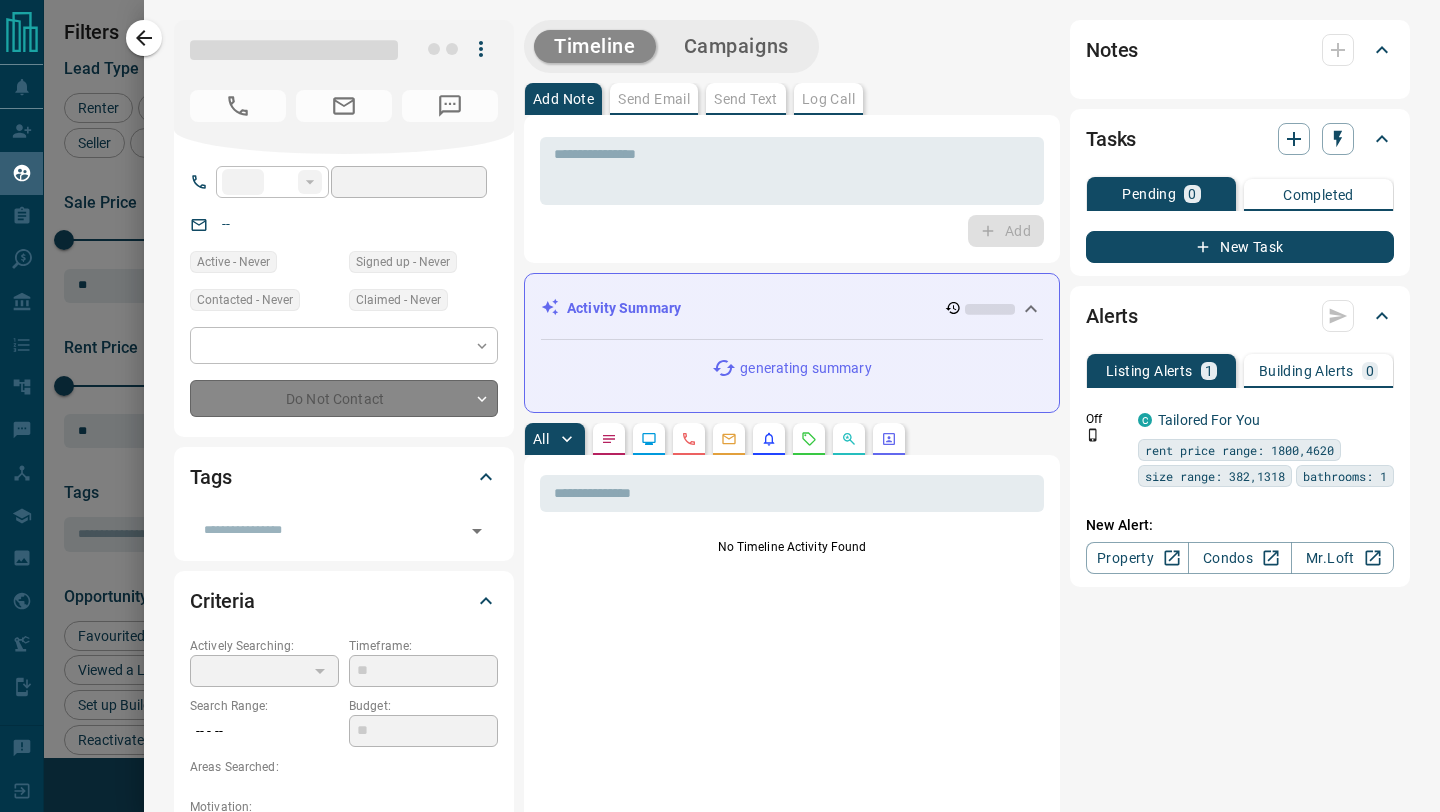 type on "**********" 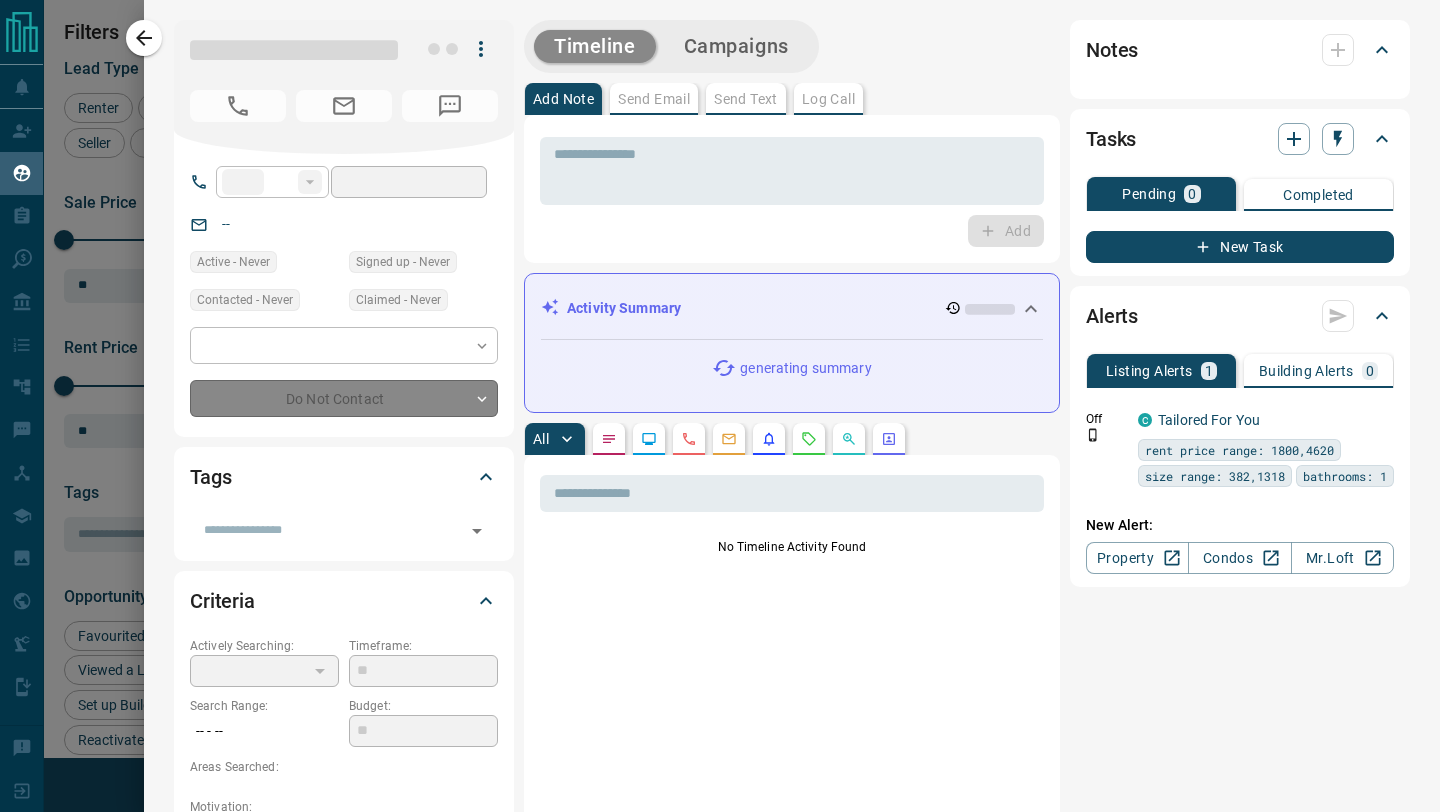 type on "*" 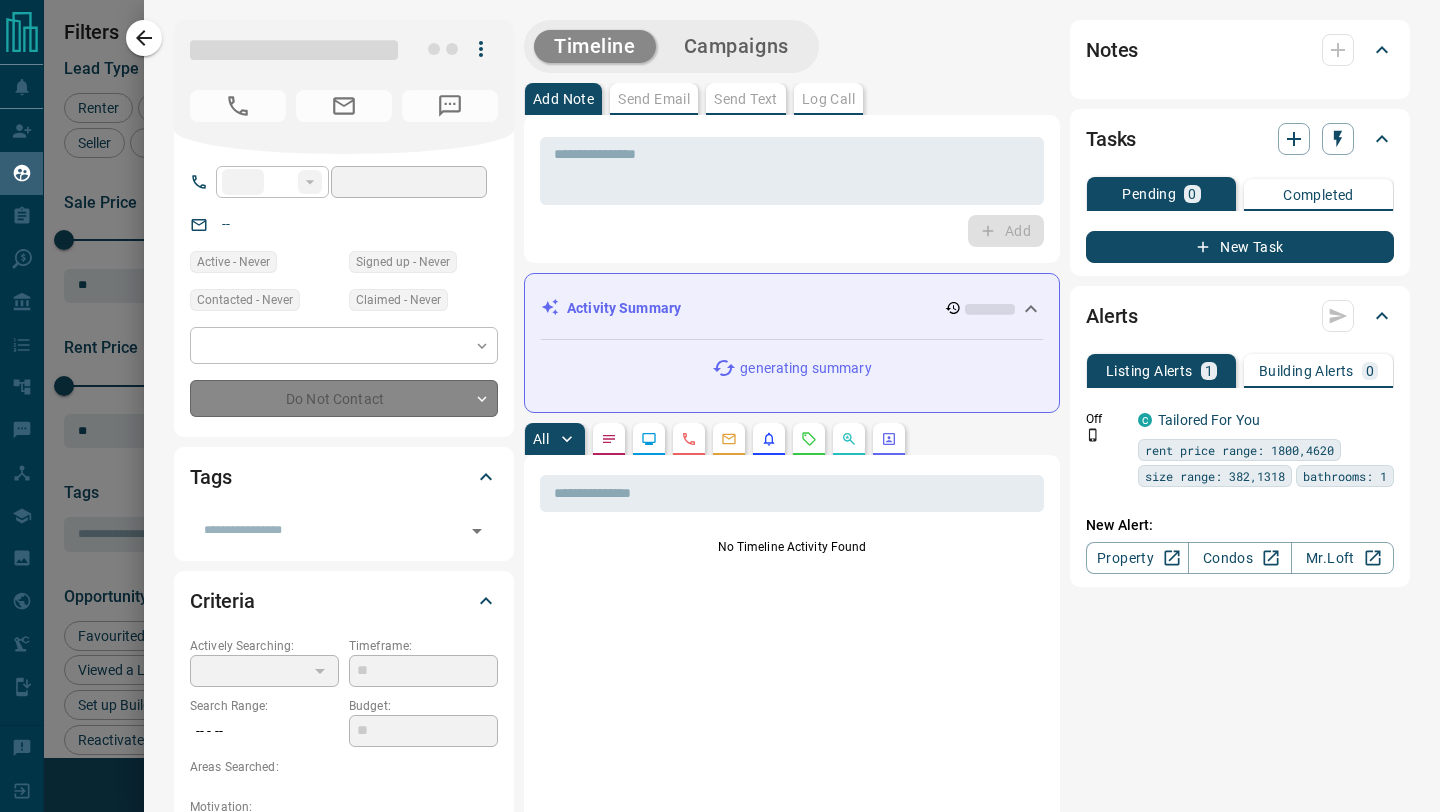 type on "*******" 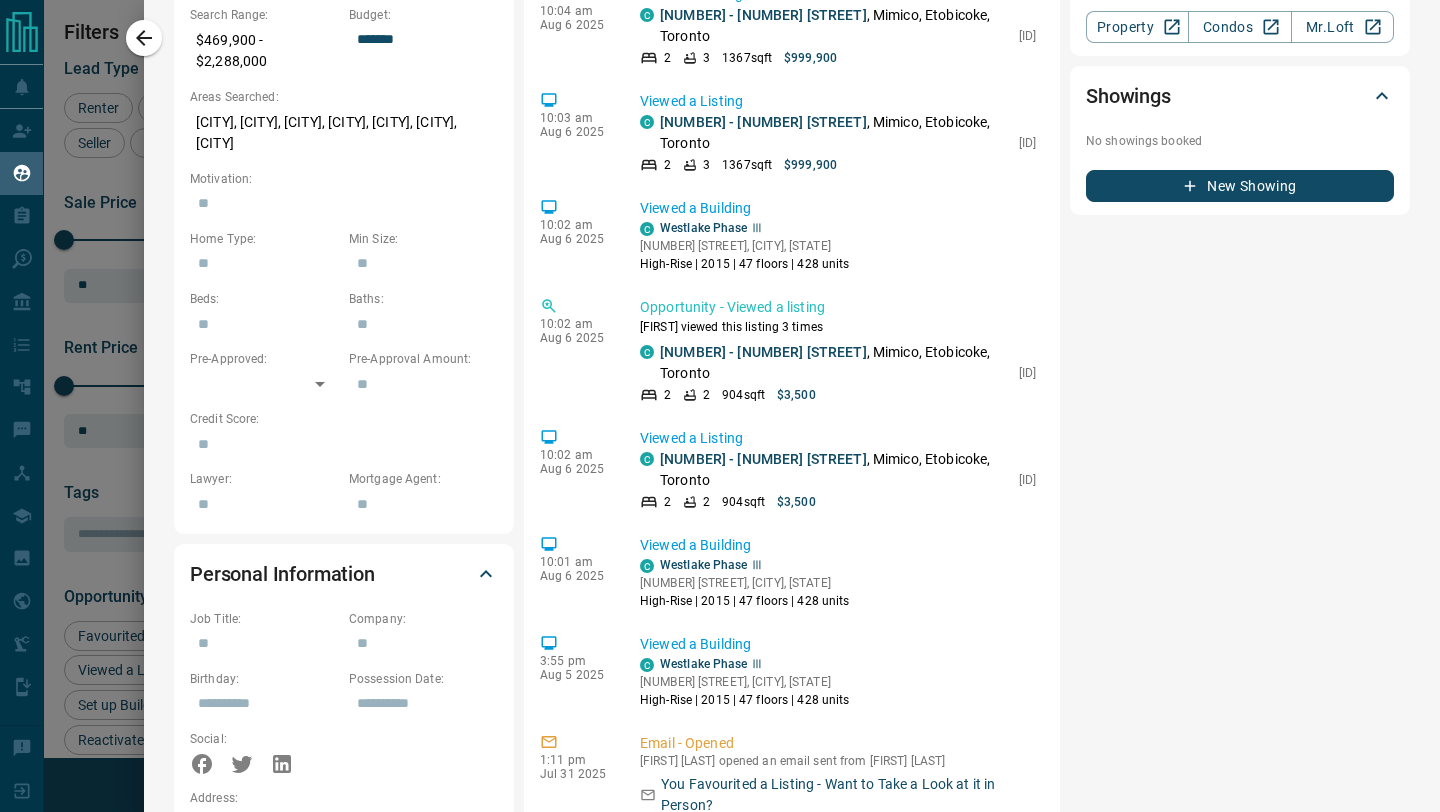 scroll, scrollTop: 810, scrollLeft: 0, axis: vertical 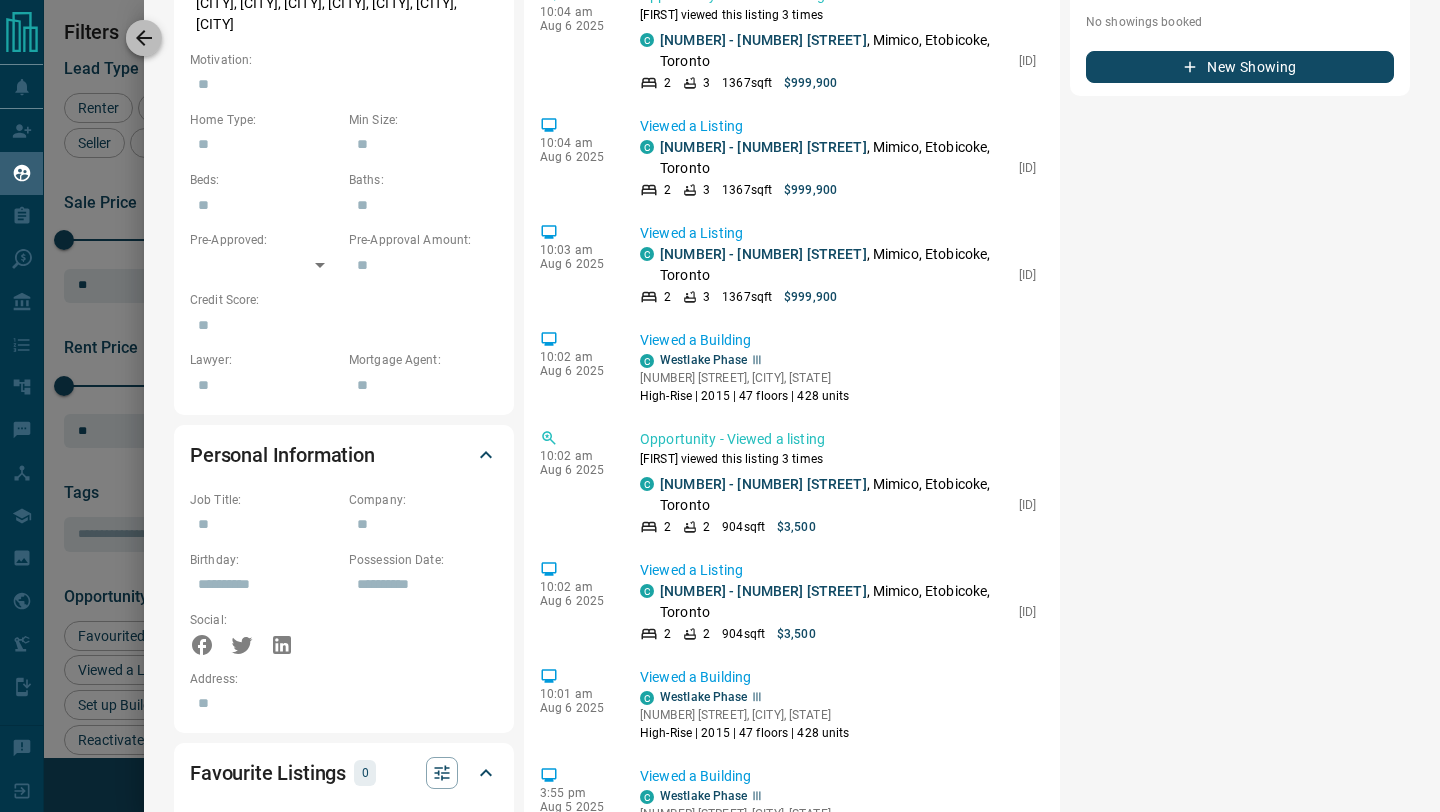 click 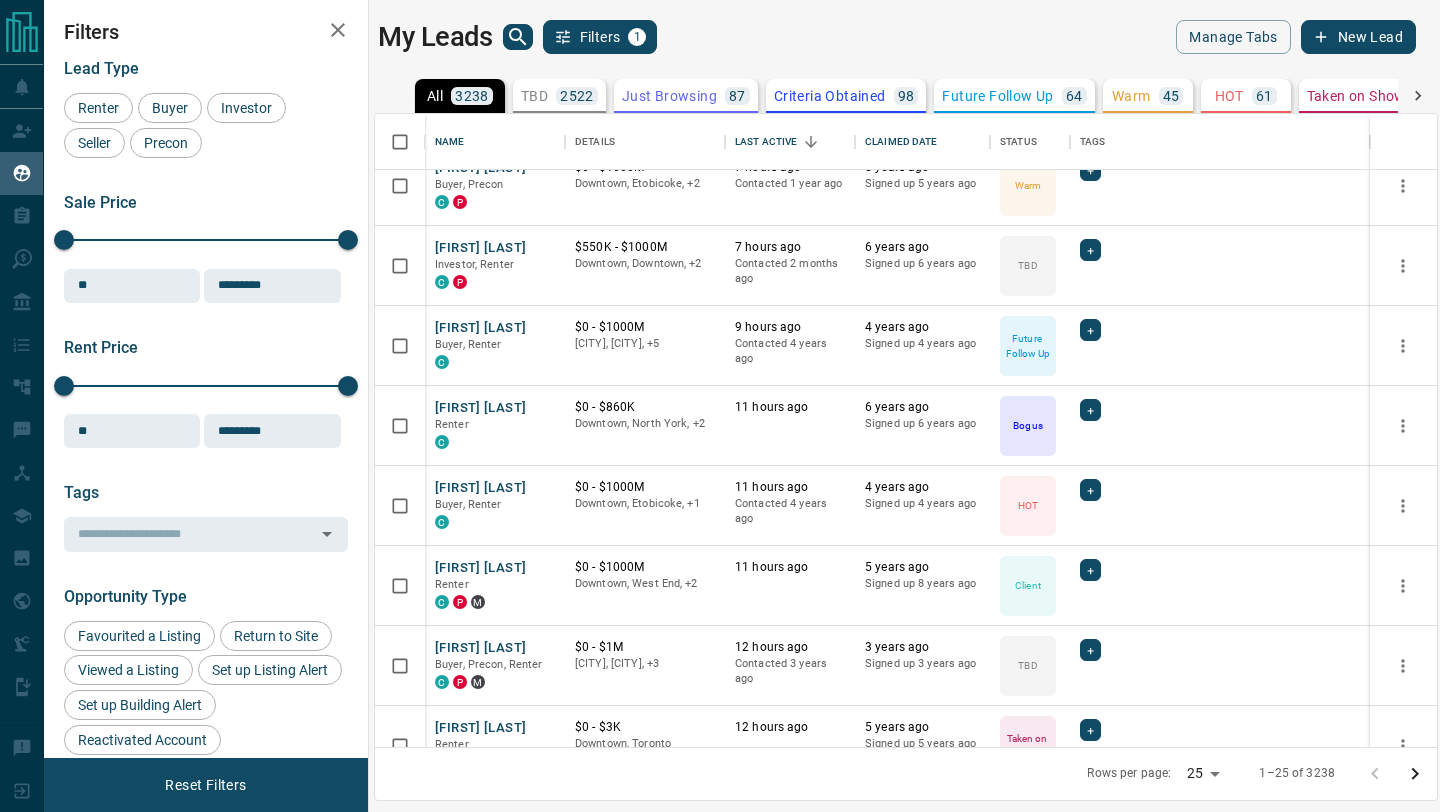 scroll, scrollTop: 873, scrollLeft: 0, axis: vertical 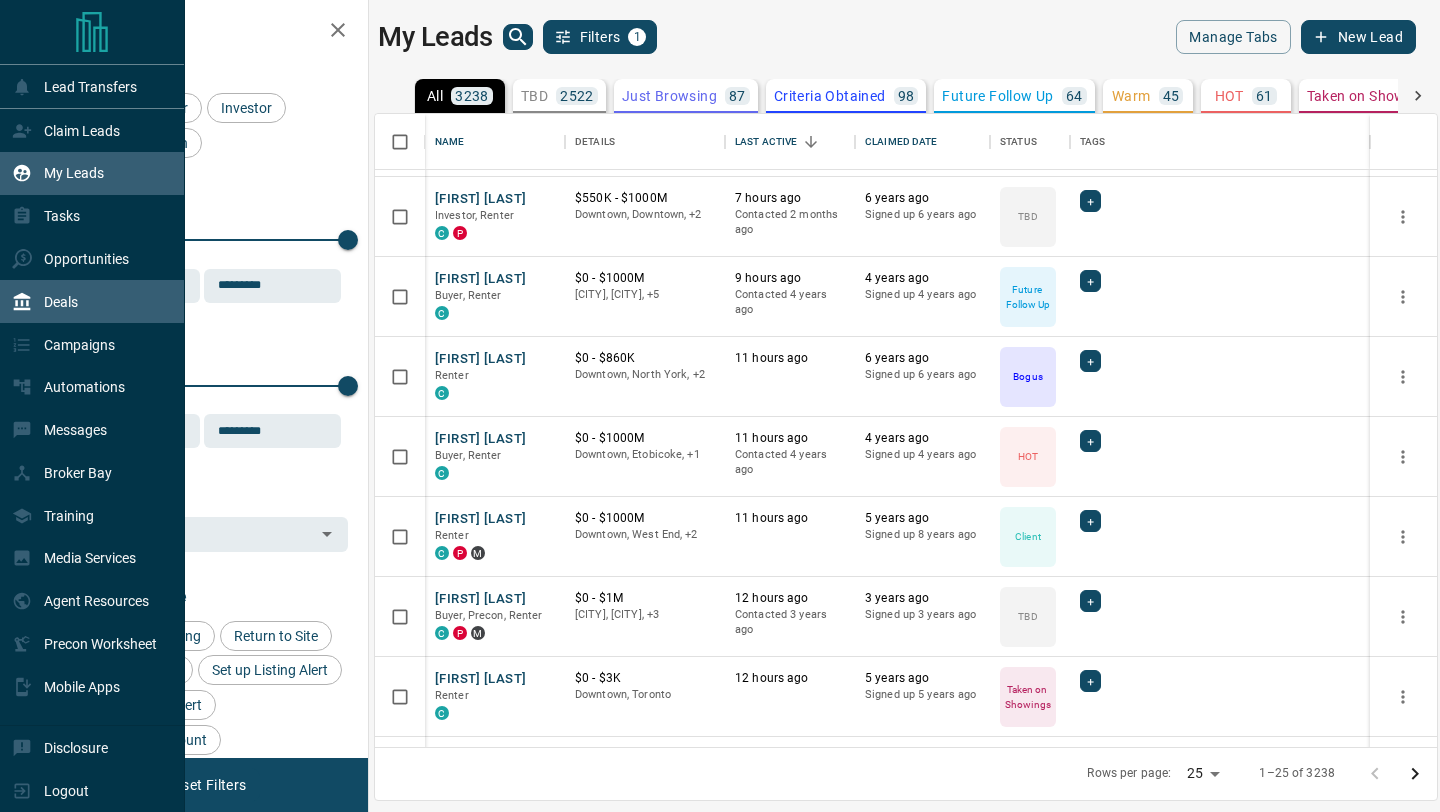 click 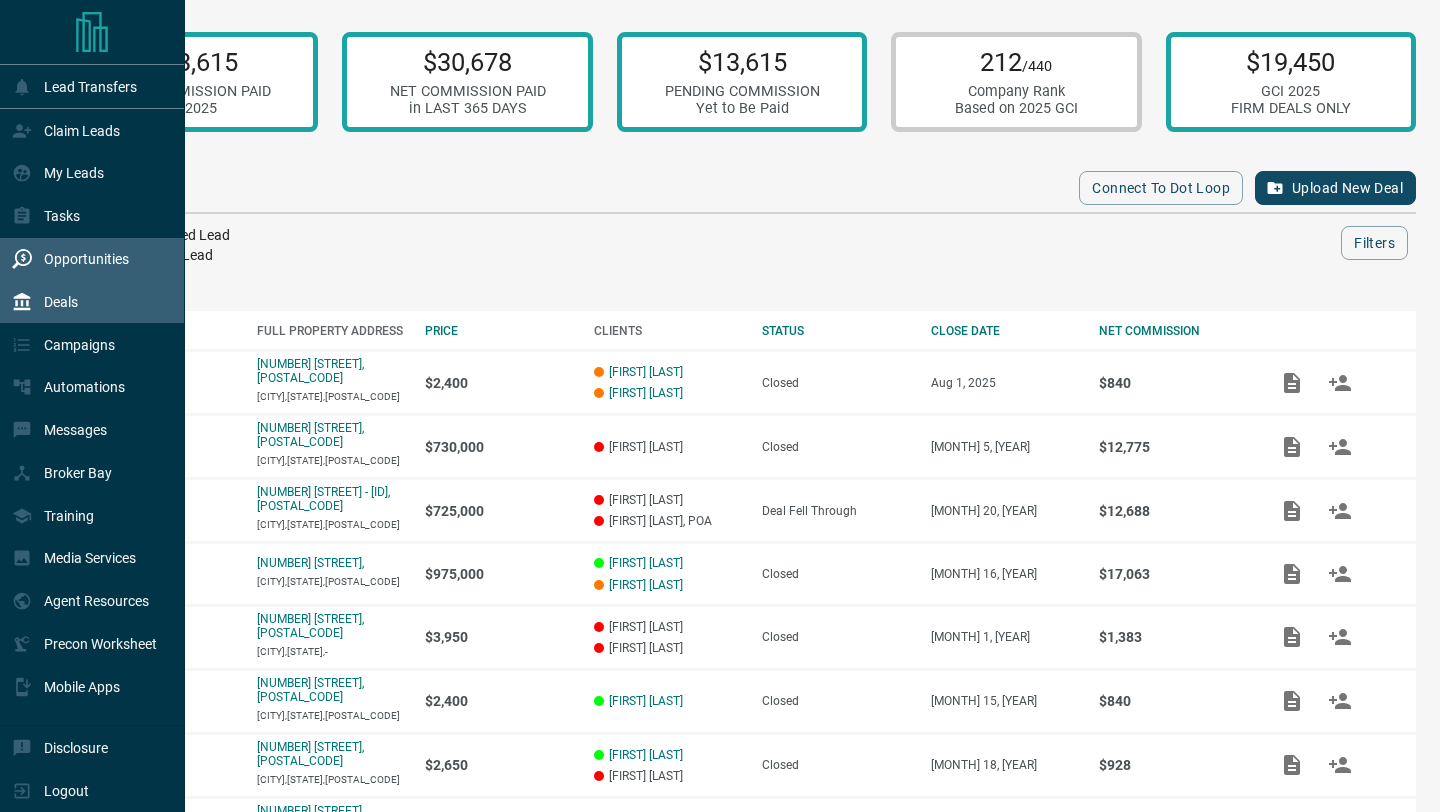 click 